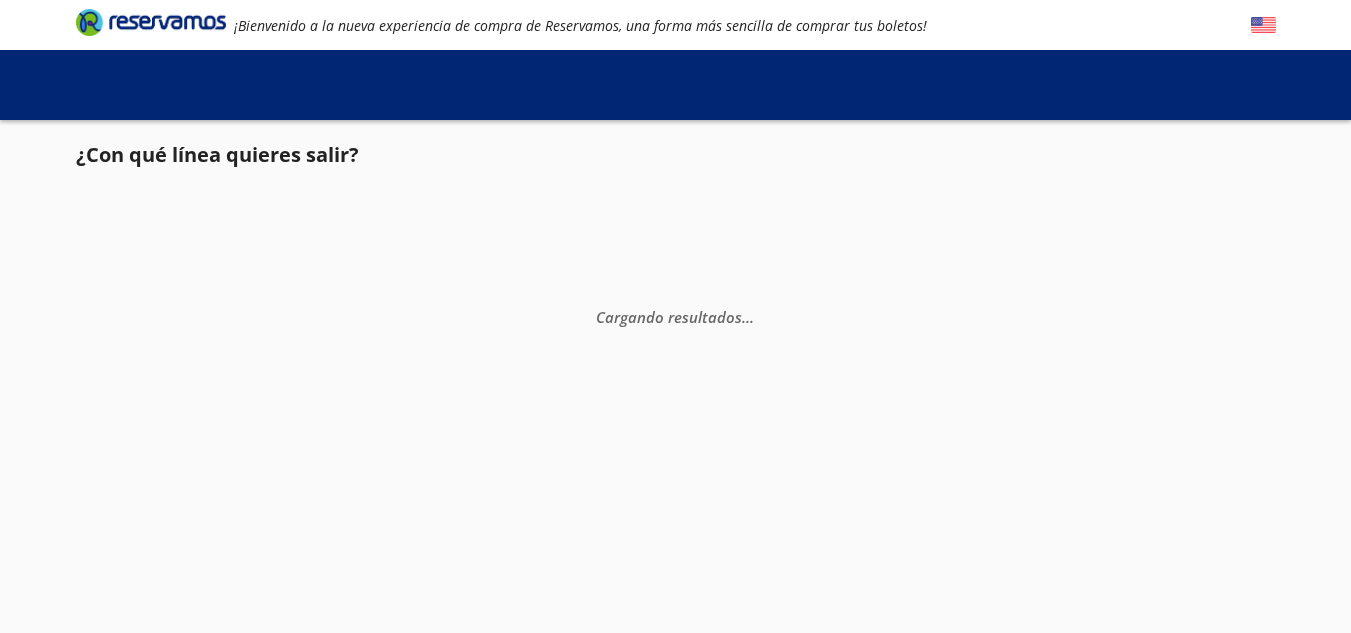 scroll, scrollTop: 0, scrollLeft: 0, axis: both 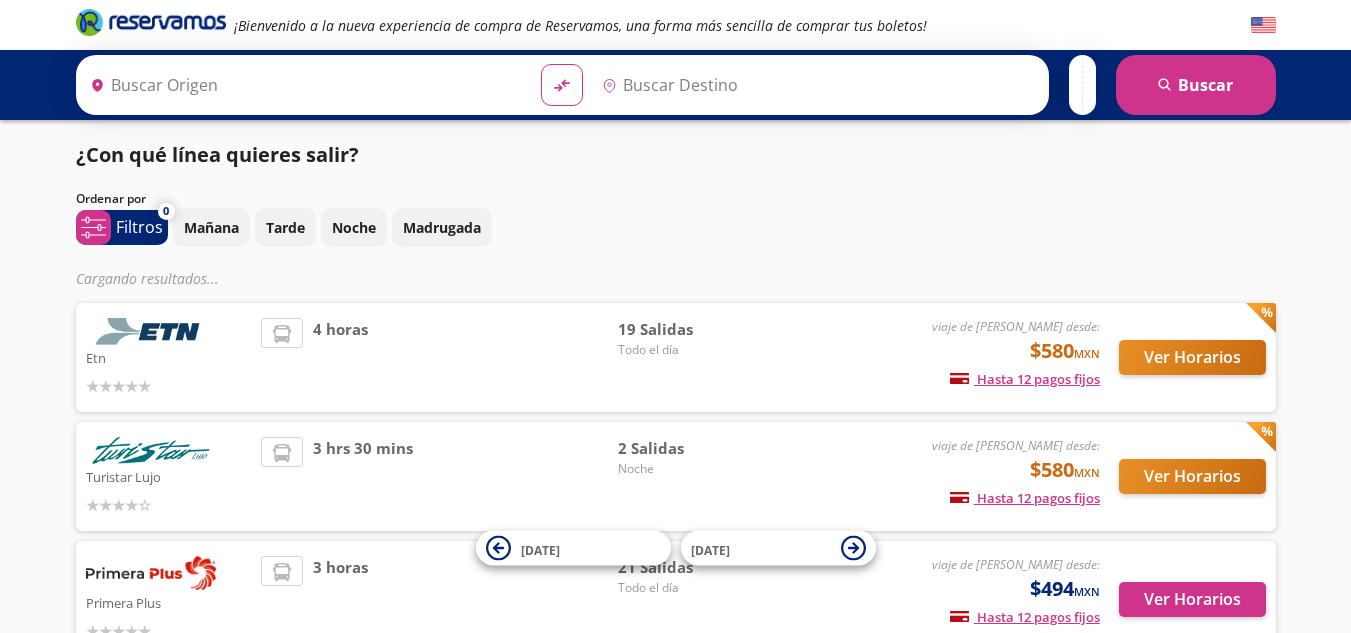 type on "[GEOGRAPHIC_DATA], [GEOGRAPHIC_DATA]" 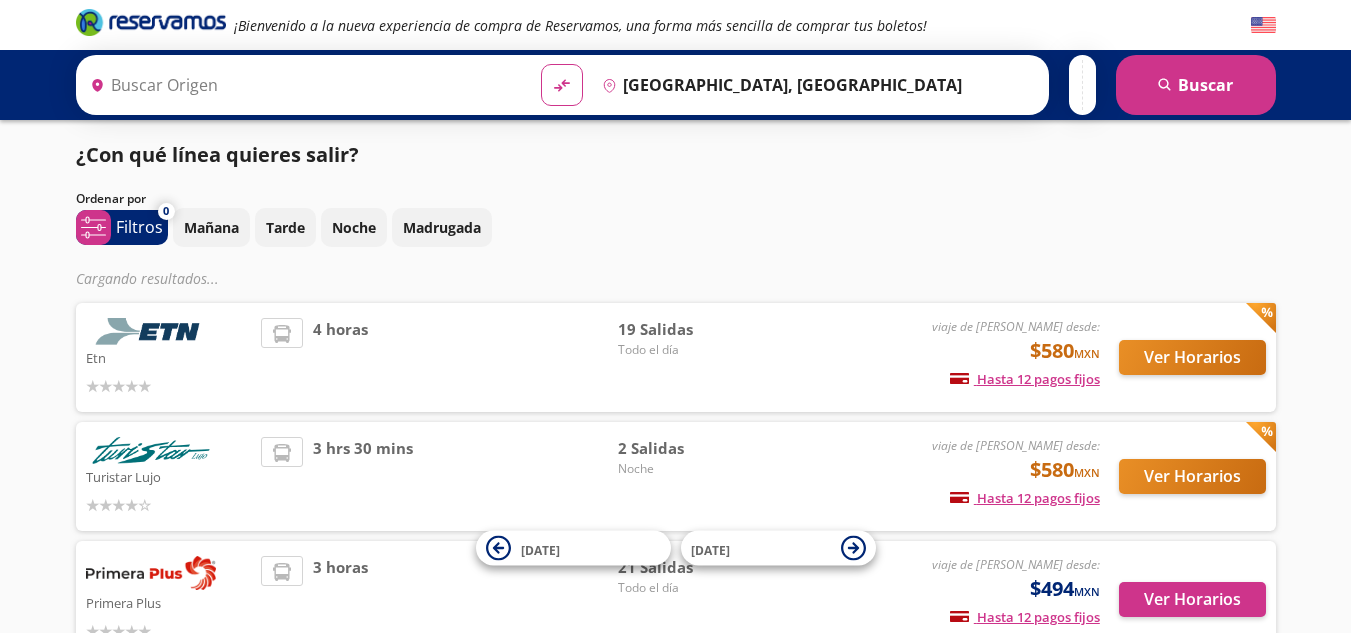 type on "Colima, Colima" 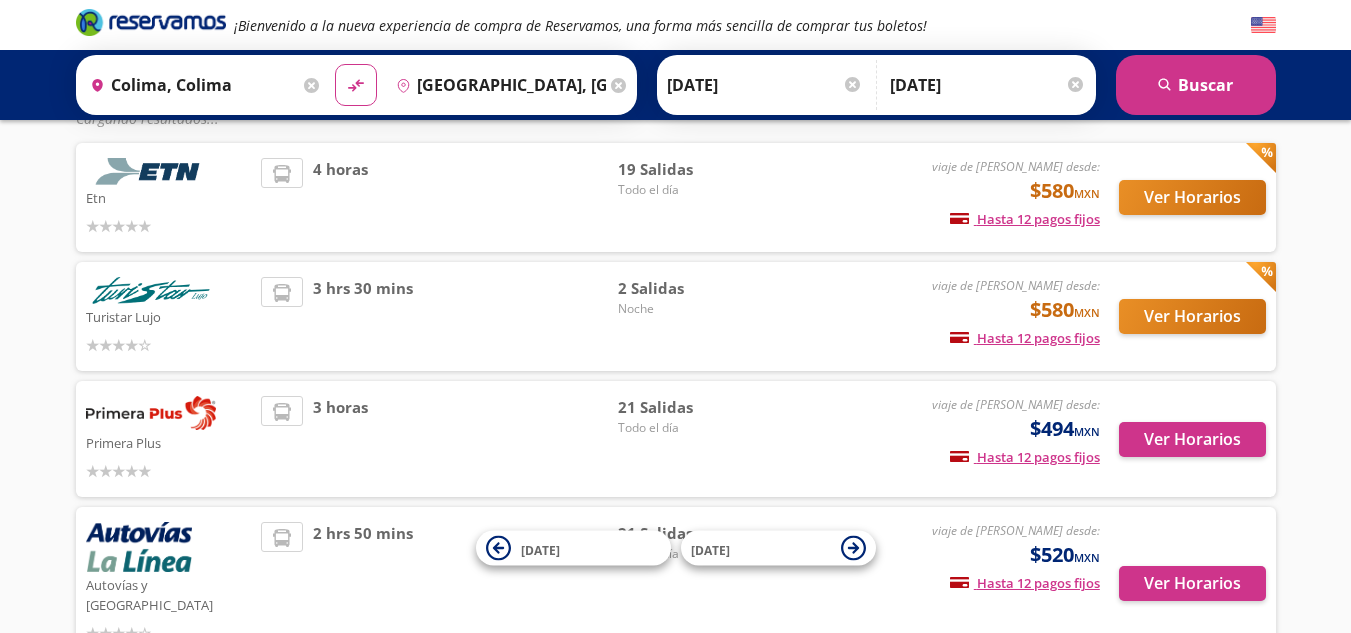 scroll, scrollTop: 200, scrollLeft: 0, axis: vertical 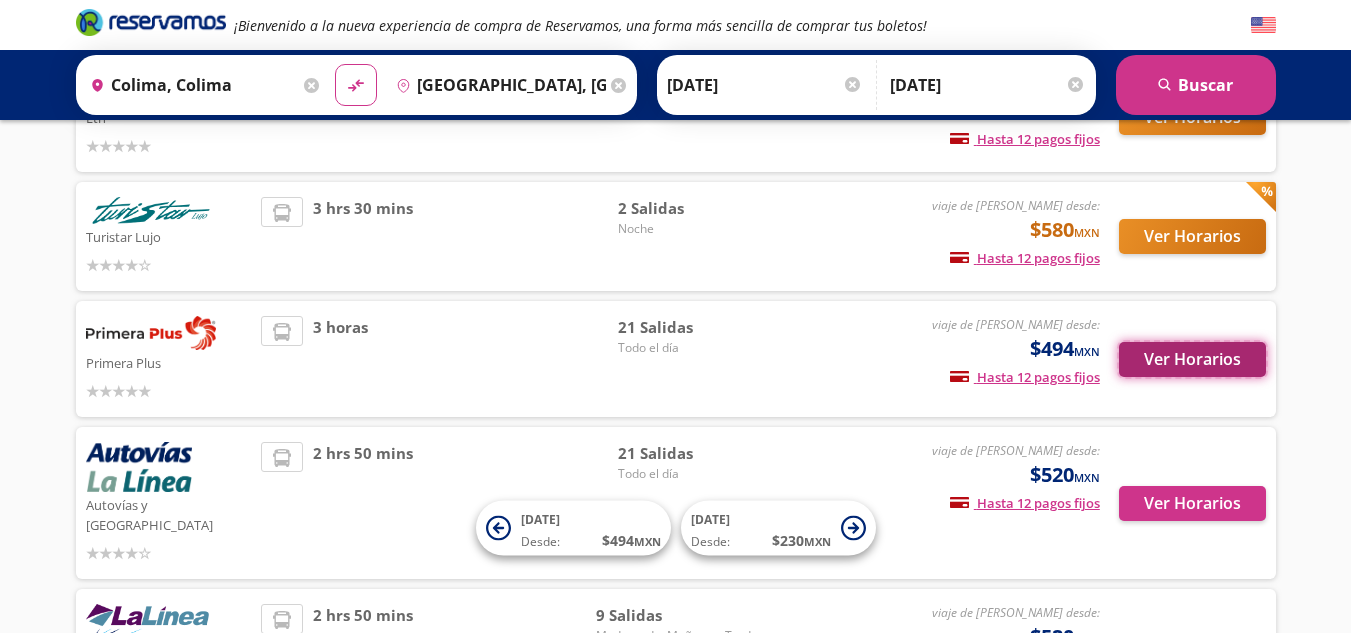 click on "Ver Horarios" at bounding box center (1192, 359) 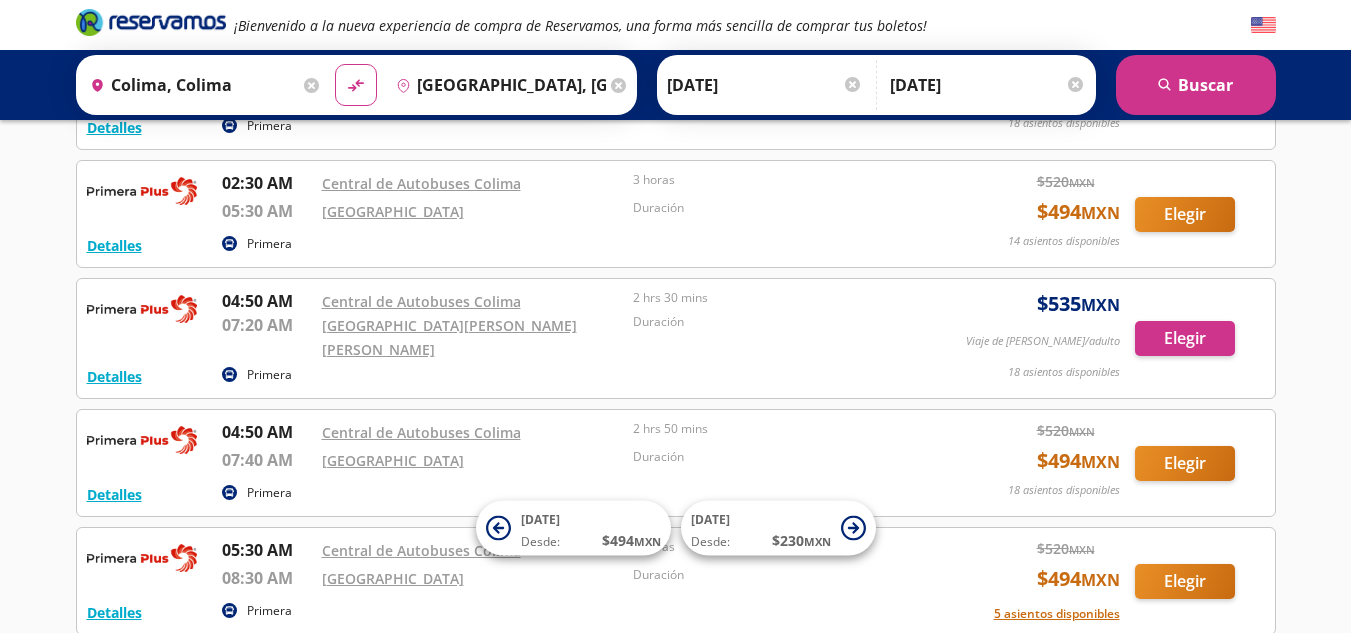 scroll, scrollTop: 0, scrollLeft: 0, axis: both 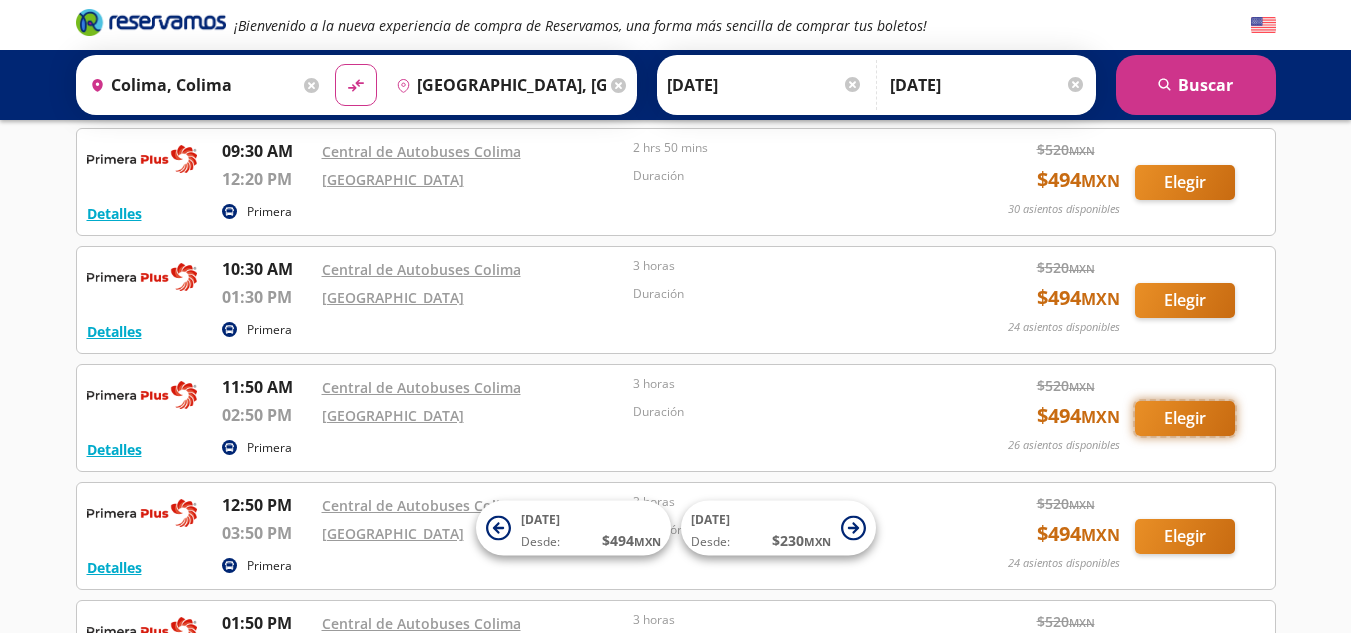 click on "Elegir" at bounding box center (1185, 418) 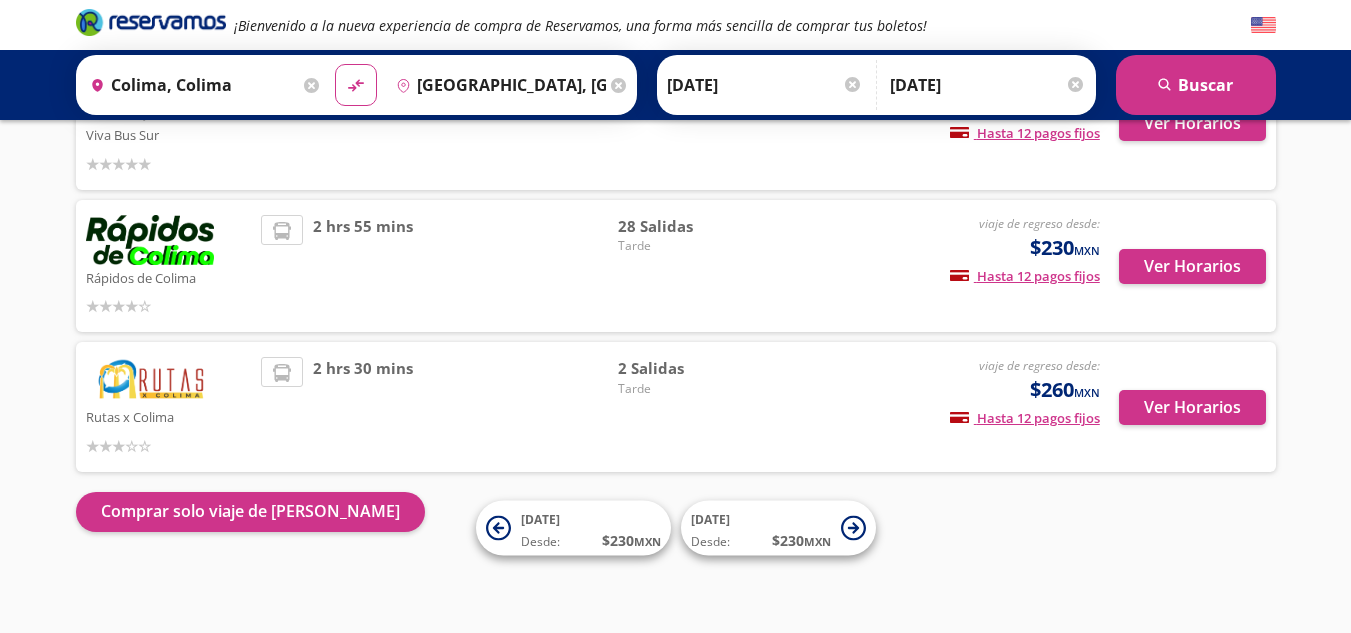 scroll, scrollTop: 855, scrollLeft: 0, axis: vertical 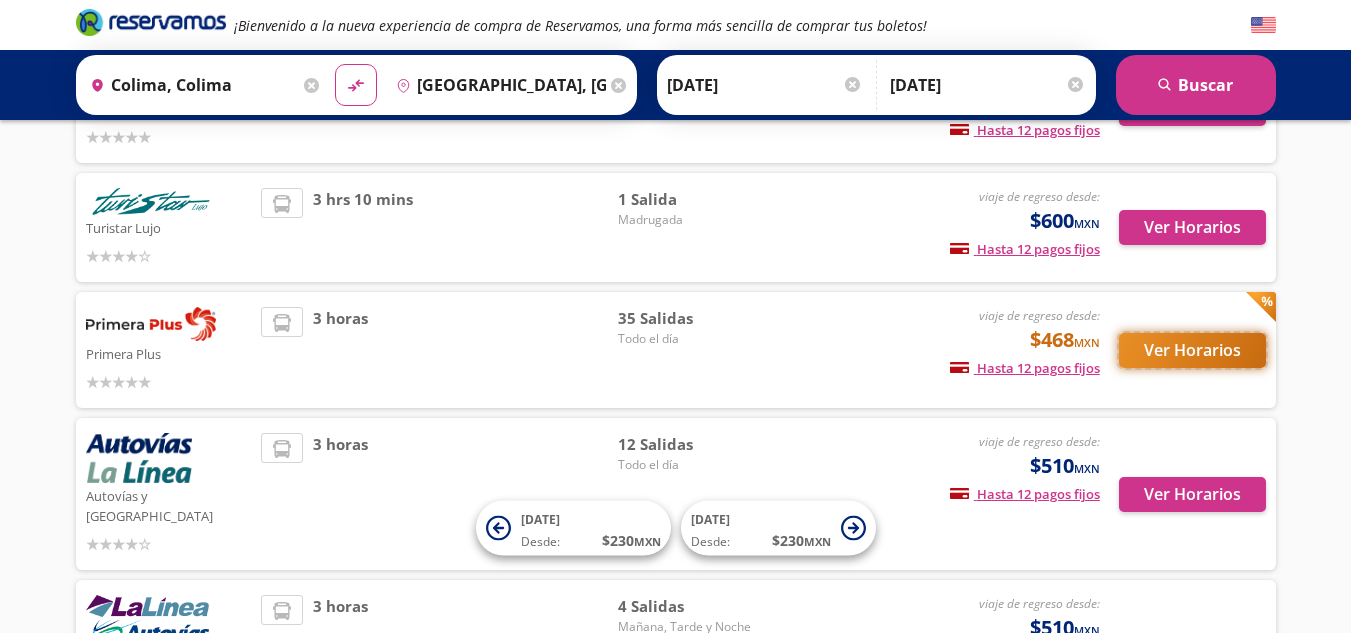 click on "Ver Horarios" at bounding box center (1192, 350) 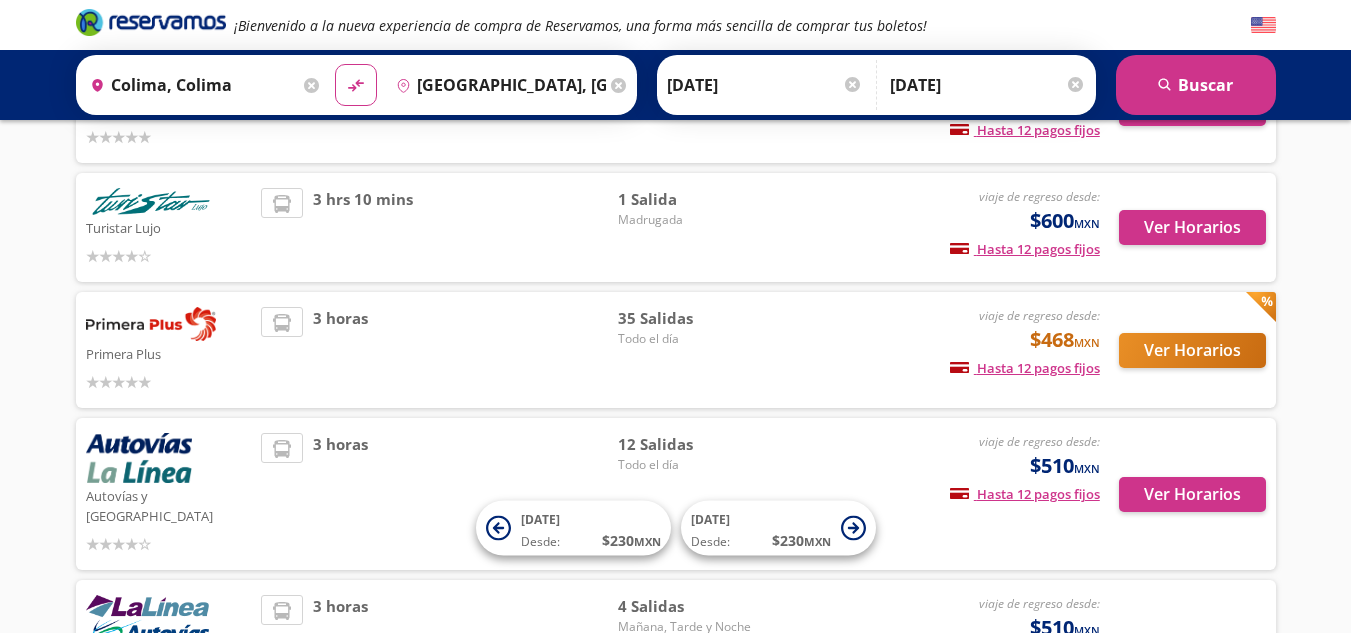 scroll, scrollTop: 0, scrollLeft: 0, axis: both 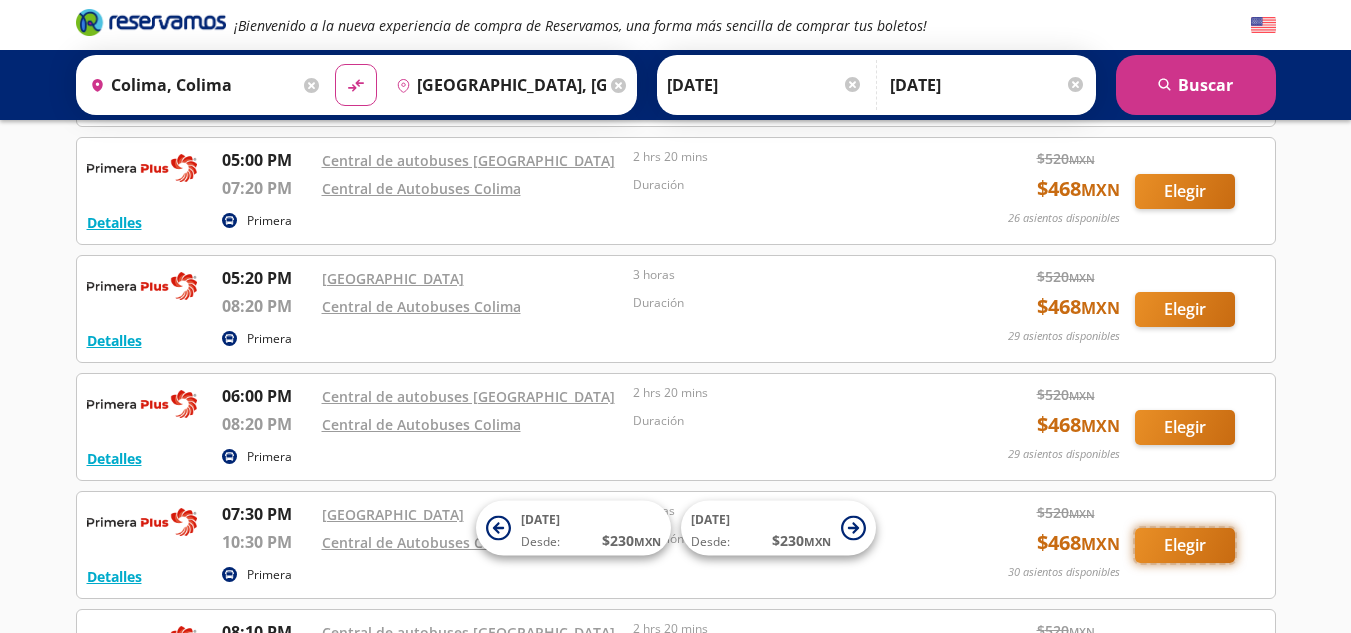 click on "Elegir" at bounding box center (1185, 545) 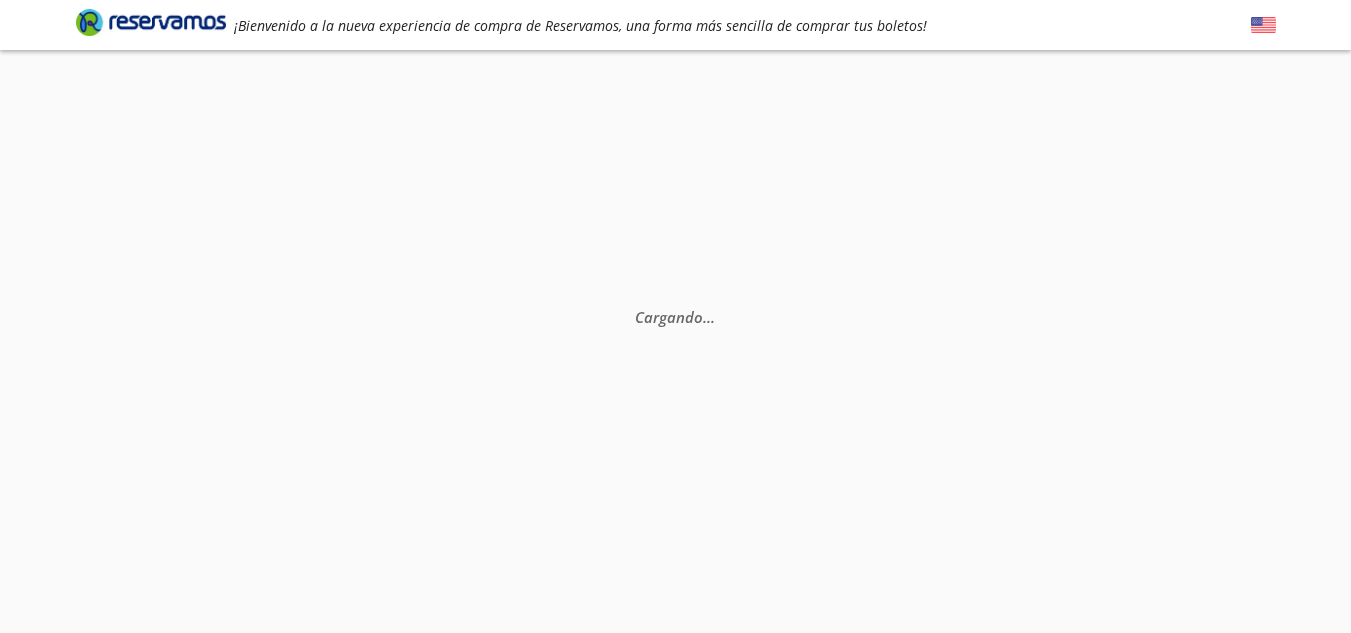 scroll, scrollTop: 0, scrollLeft: 0, axis: both 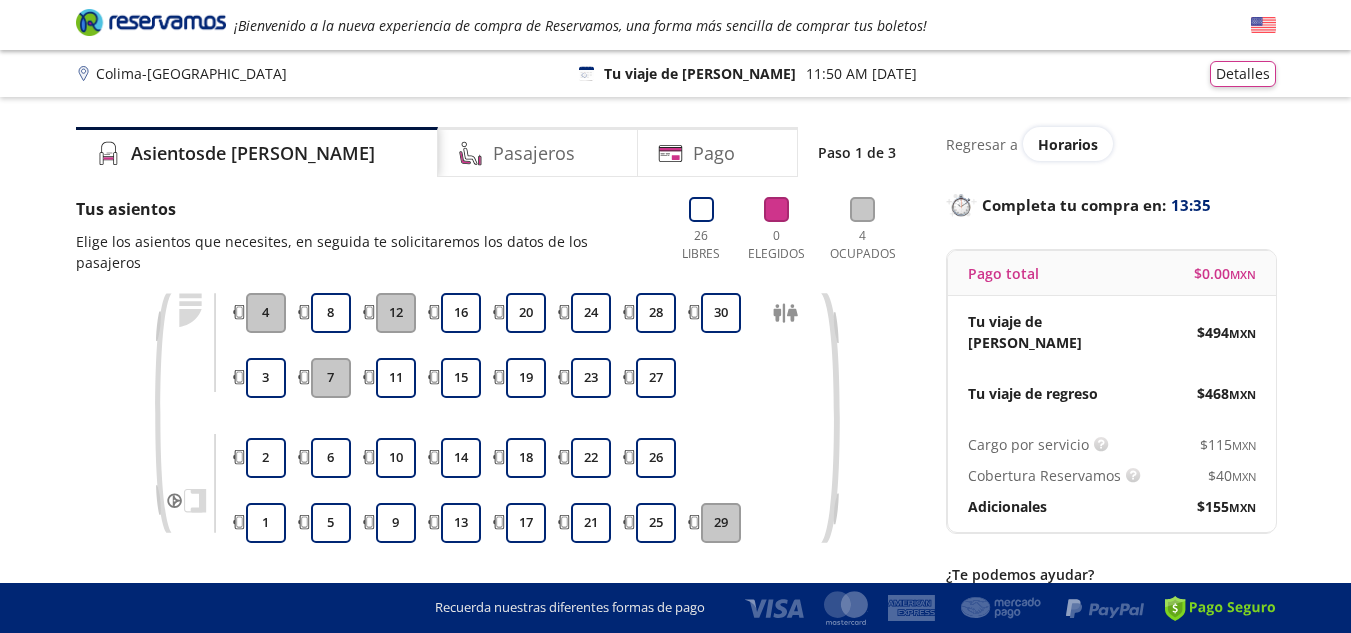 click on "Group 9 Created with Sketch. Elige tus asientos de [PERSON_NAME]  -  [GEOGRAPHIC_DATA] ¡Bienvenido a la nueva experiencia de compra de Reservamos, una forma más sencilla de comprar tus boletos! Completa tu compra en : 13:35 Colima  -  [GEOGRAPHIC_DATA] 126 Tu viaje de [PERSON_NAME] 11:50 AM [DATE] Detalles Completa tu compra en : 13:35 Asientos  de [PERSON_NAME] [GEOGRAPHIC_DATA] 1 de 3 Tus asientos Elige los asientos que necesites, en seguida te solicitaremos los datos de los pasajeros 26 Libres 0 Elegidos 4 Ocupados 1 2 3 4   5 6 7 8   9 10 11 12   13 14 15 16   17 18 19 20   21 22 23 24   25 26 27 28   29 30     Elige al menos 1 asiento Regresar a Horarios Completa tu compra en : 13:35 Pago total $ 0.00  MXN Tu viaje de [PERSON_NAME]  $ 494  MXN Tu viaje de regreso  $ 468  MXN Cargo por servicio  Esto nos permite seguir trabajando para ofrecerte la mayor cobertura de rutas y brindarte una experiencia de compra [PERSON_NAME] y garantizada. $ 115  MXN Cobertura Reservamos  $ 40  MXN Adicionales  $ 155  MXN ¿Te podemos ayudar? Atención a clientes ..." at bounding box center (675, 391) 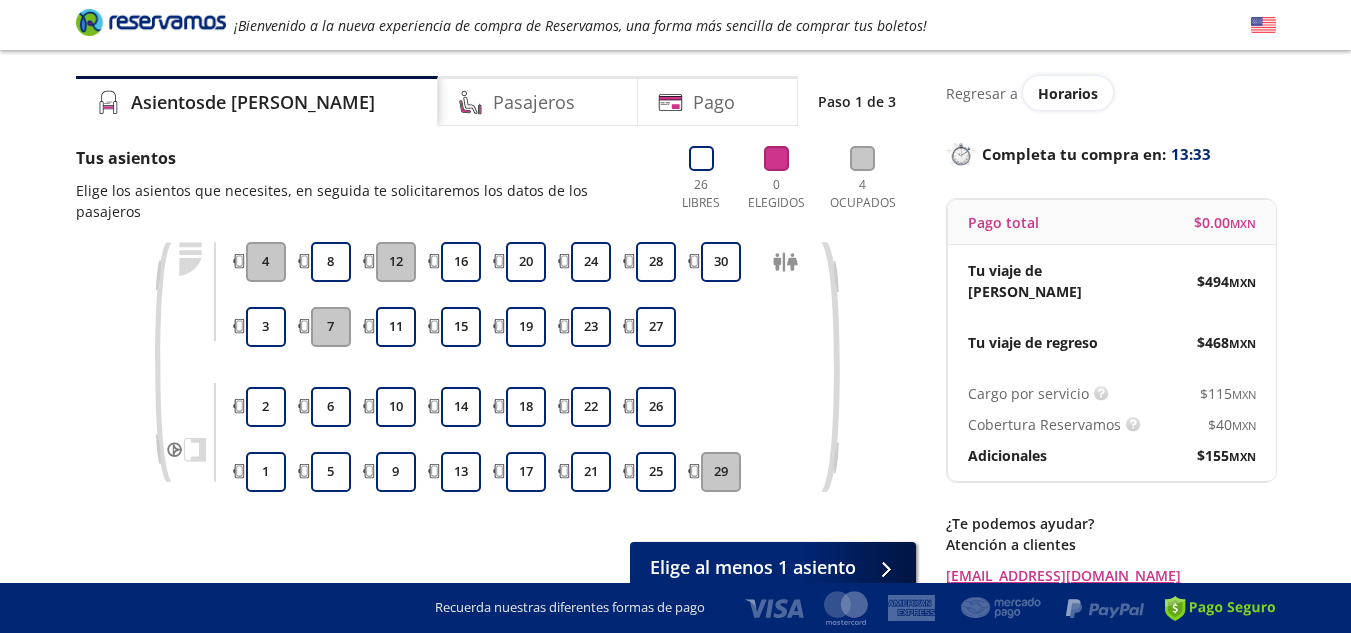 scroll, scrollTop: 48, scrollLeft: 0, axis: vertical 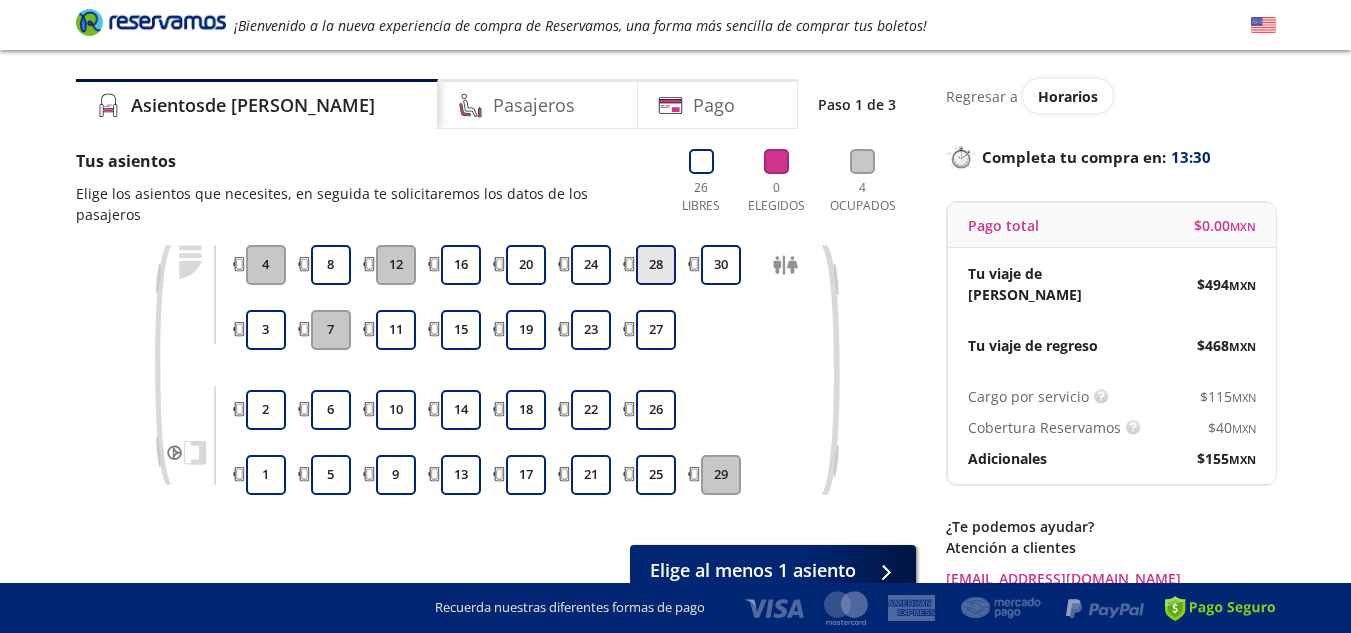 click on "28" at bounding box center (656, 265) 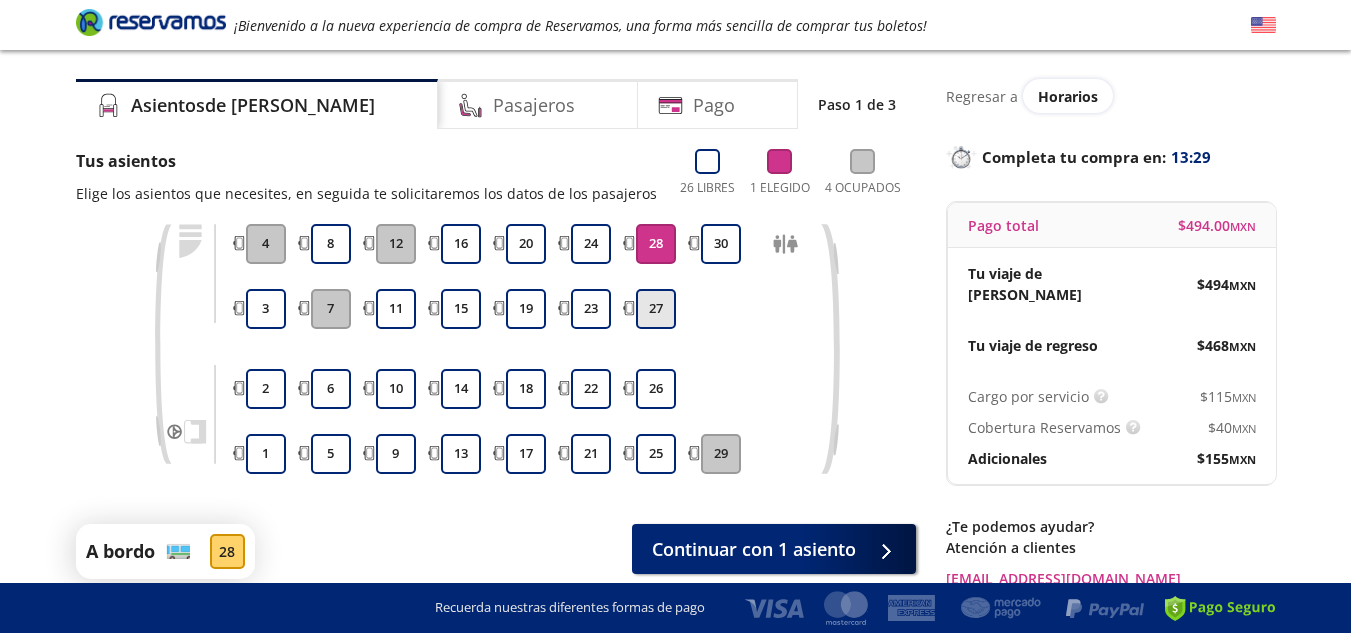 click on "27" at bounding box center [656, 309] 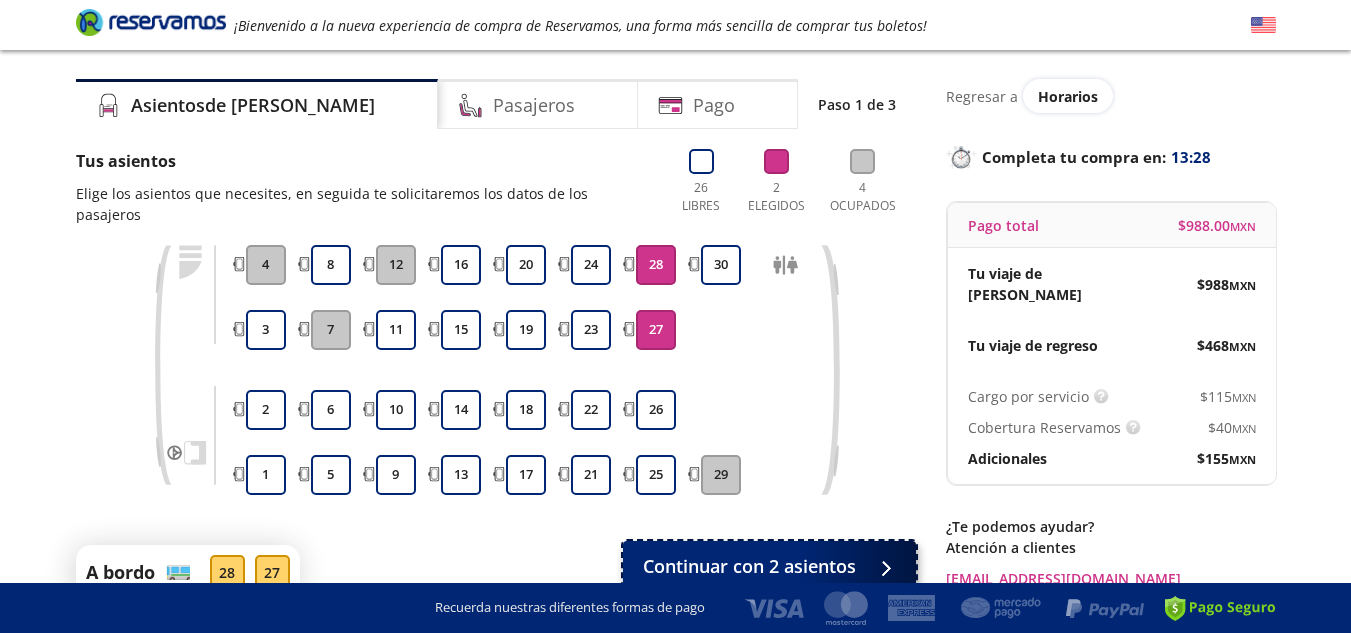 click on "Continuar con 2 asientos" at bounding box center (749, 566) 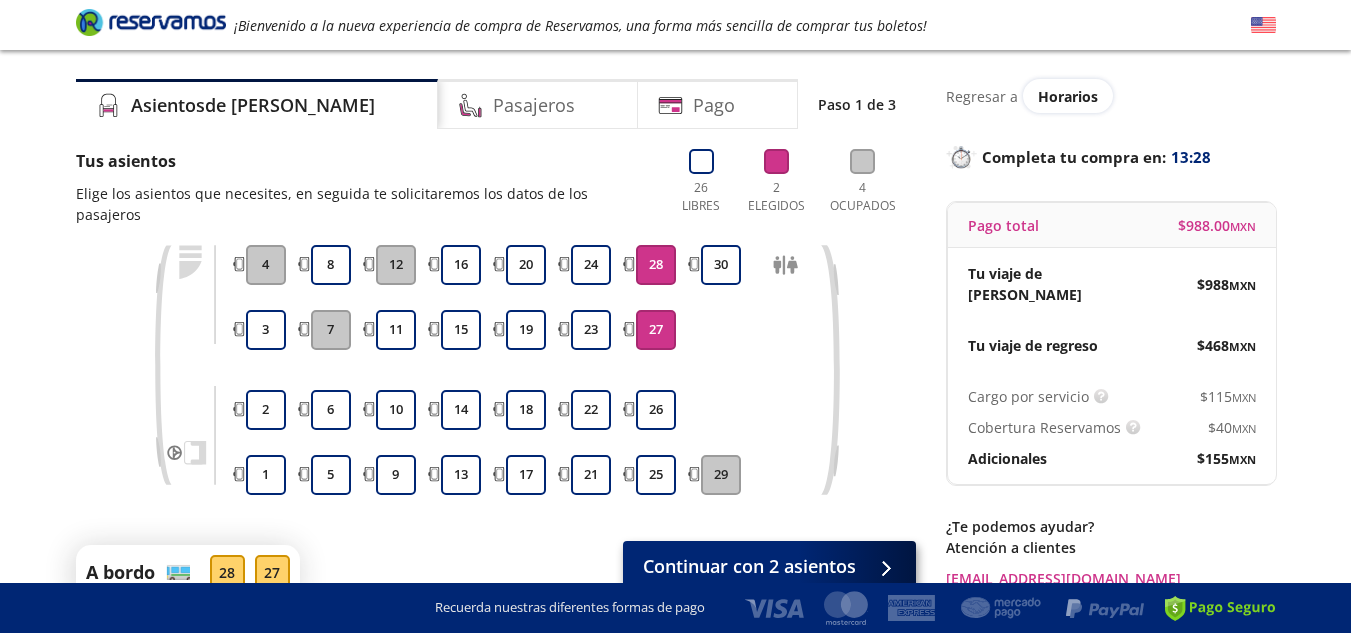 scroll, scrollTop: 0, scrollLeft: 0, axis: both 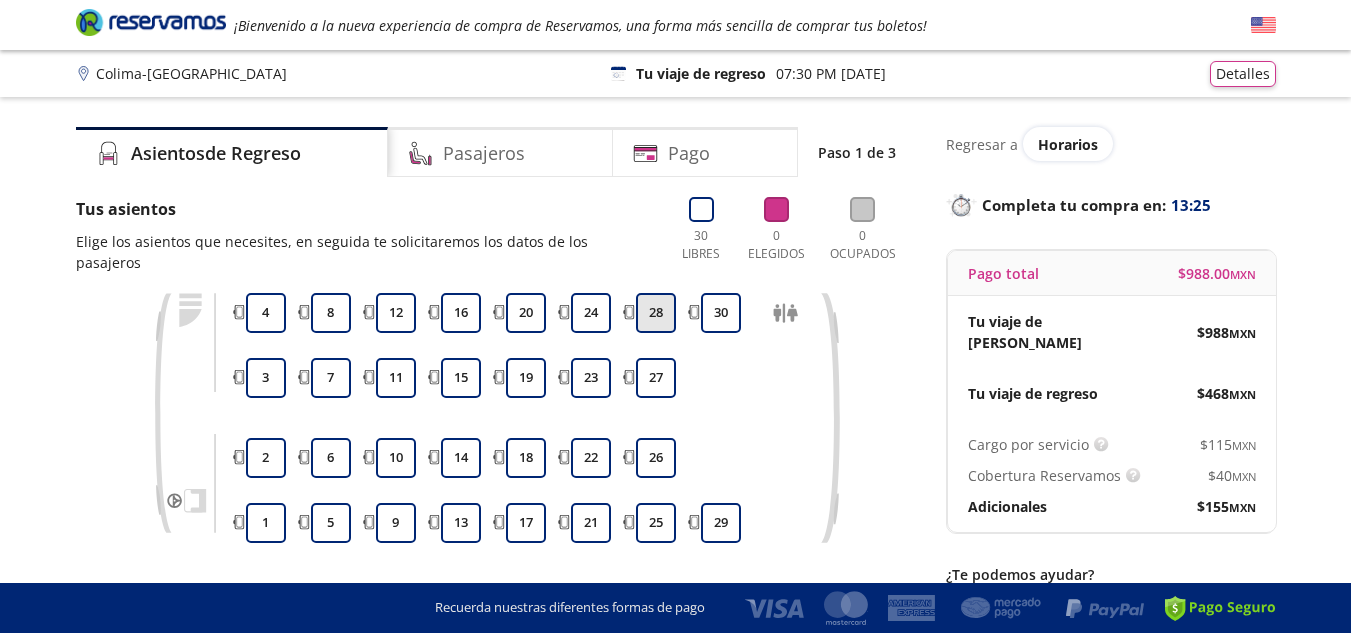 click on "28" at bounding box center (656, 313) 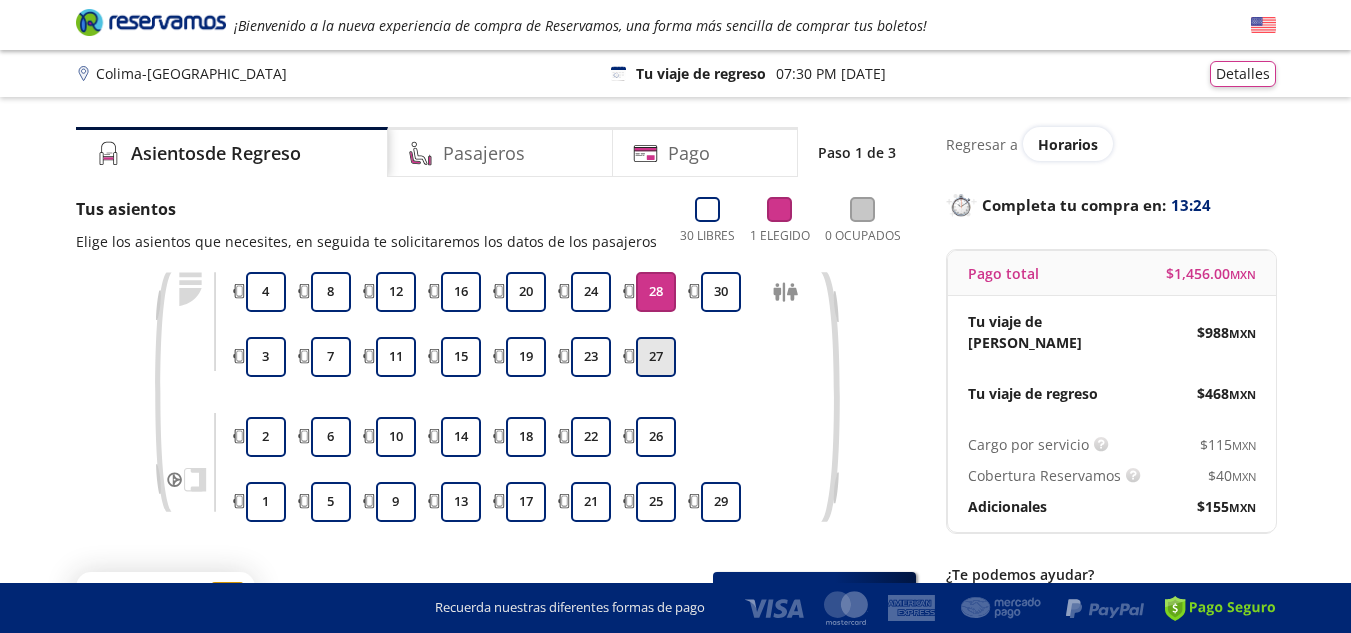 click on "27" at bounding box center [656, 357] 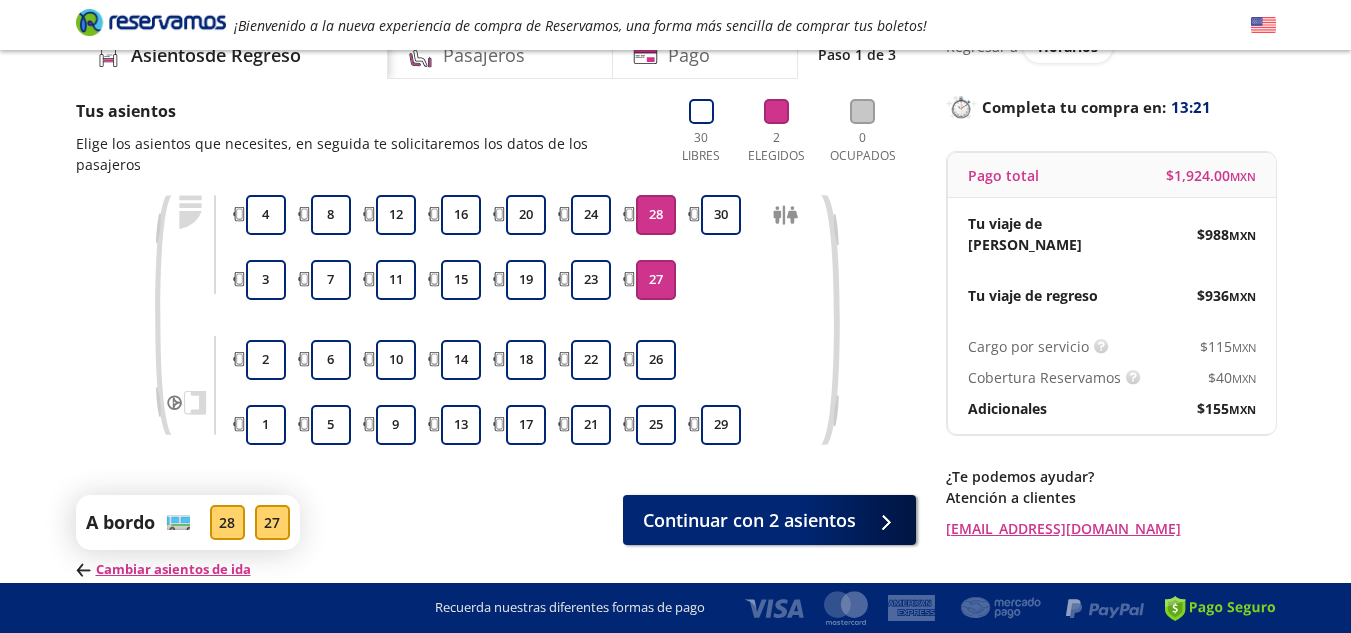 scroll, scrollTop: 100, scrollLeft: 0, axis: vertical 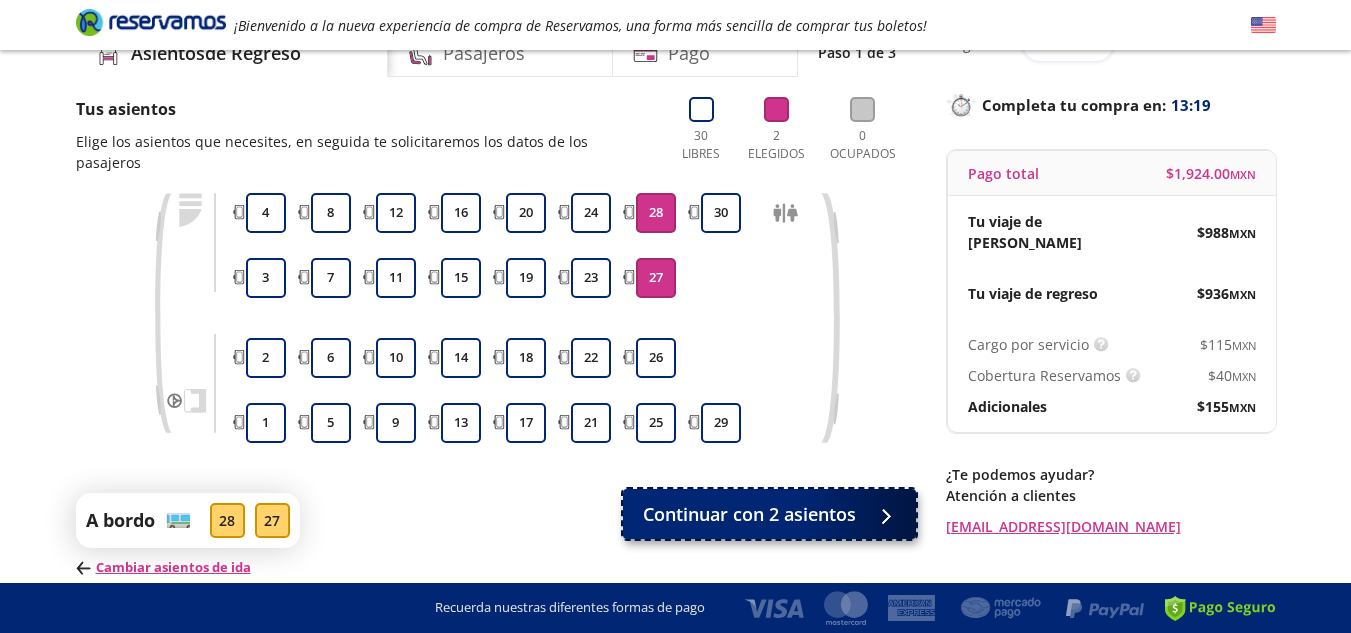 click on "Continuar con 2 asientos" at bounding box center [769, 514] 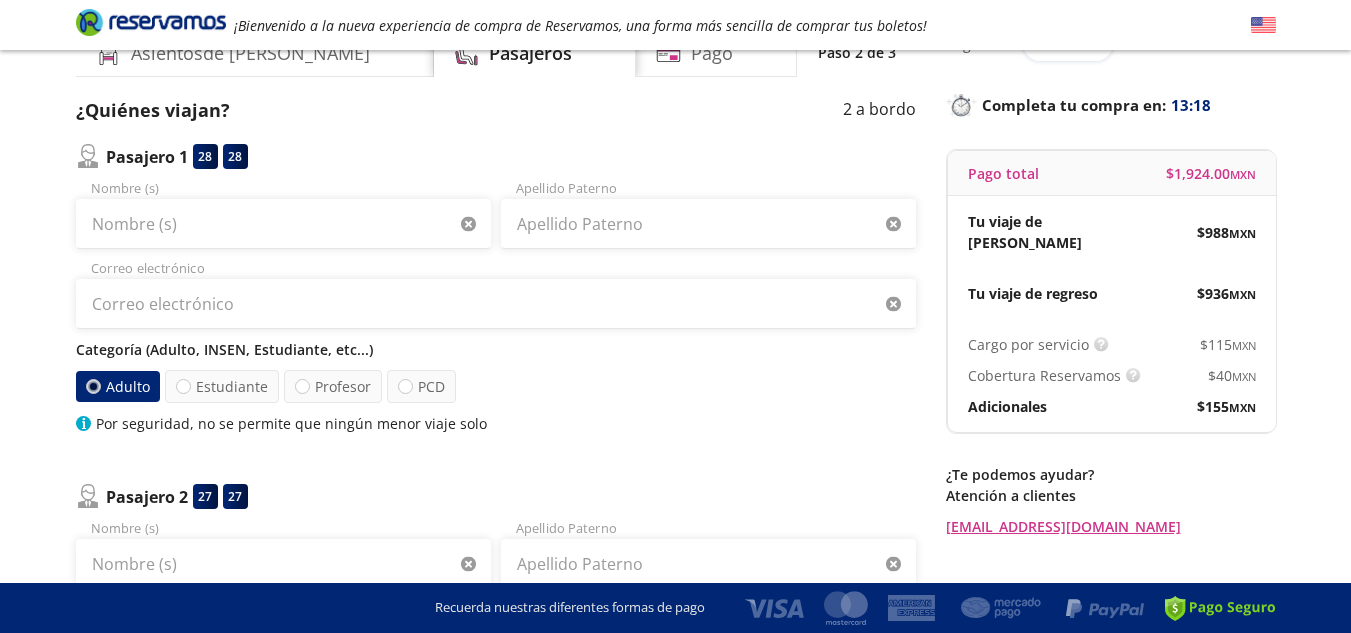 scroll, scrollTop: 0, scrollLeft: 0, axis: both 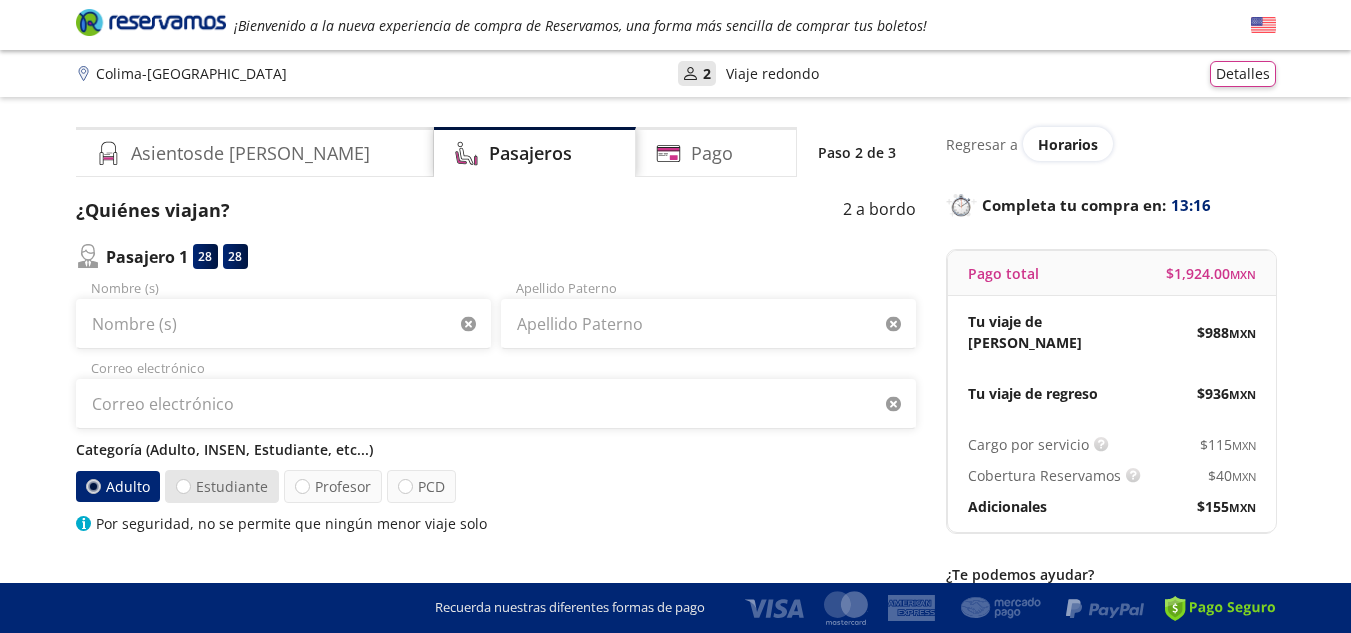 click on "Estudiante" at bounding box center (222, 486) 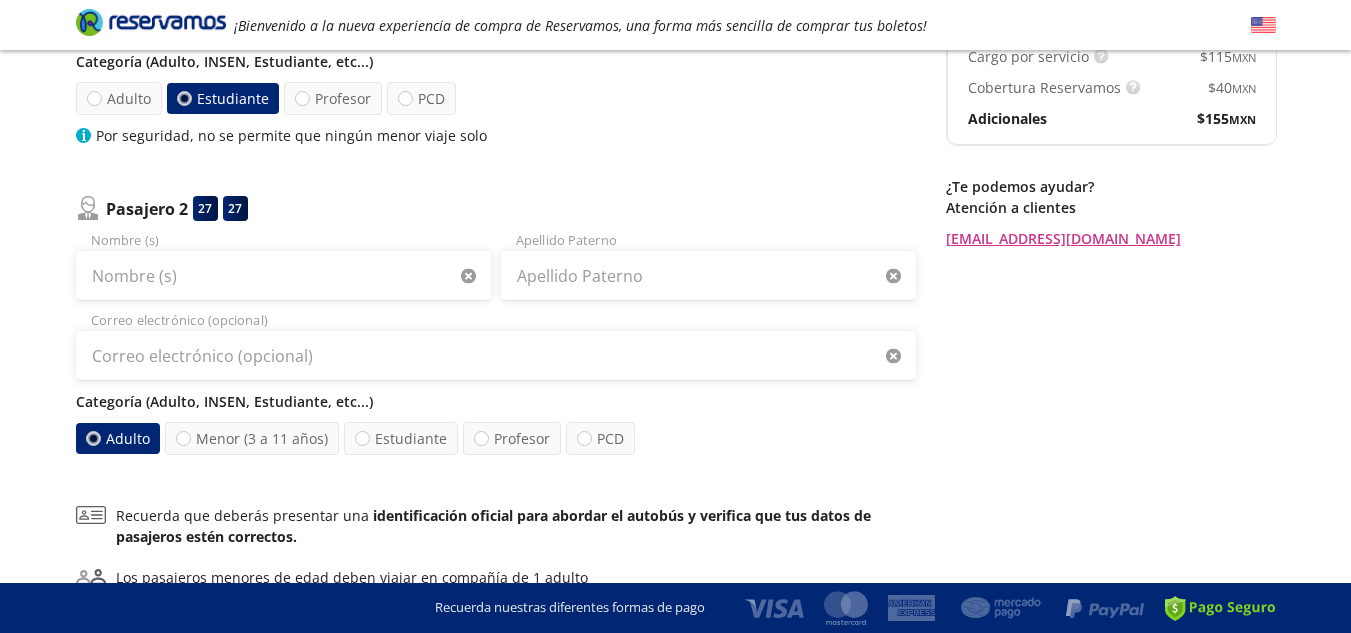 scroll, scrollTop: 396, scrollLeft: 0, axis: vertical 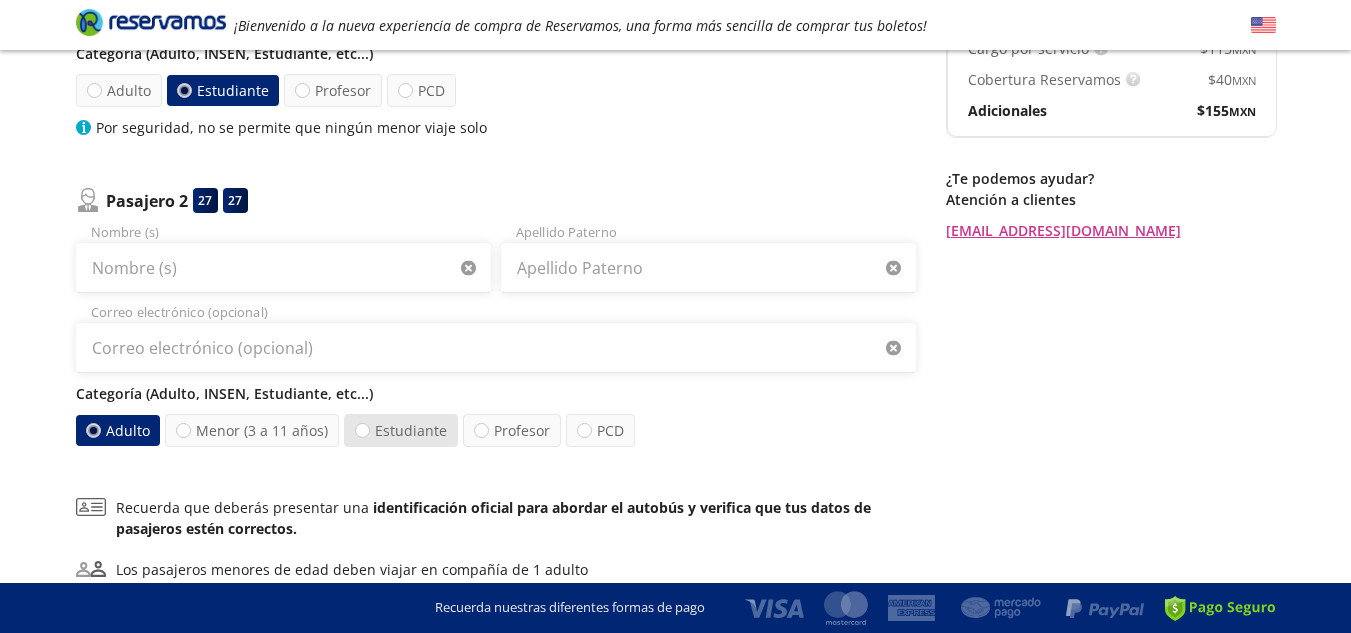 click on "Estudiante" at bounding box center (401, 430) 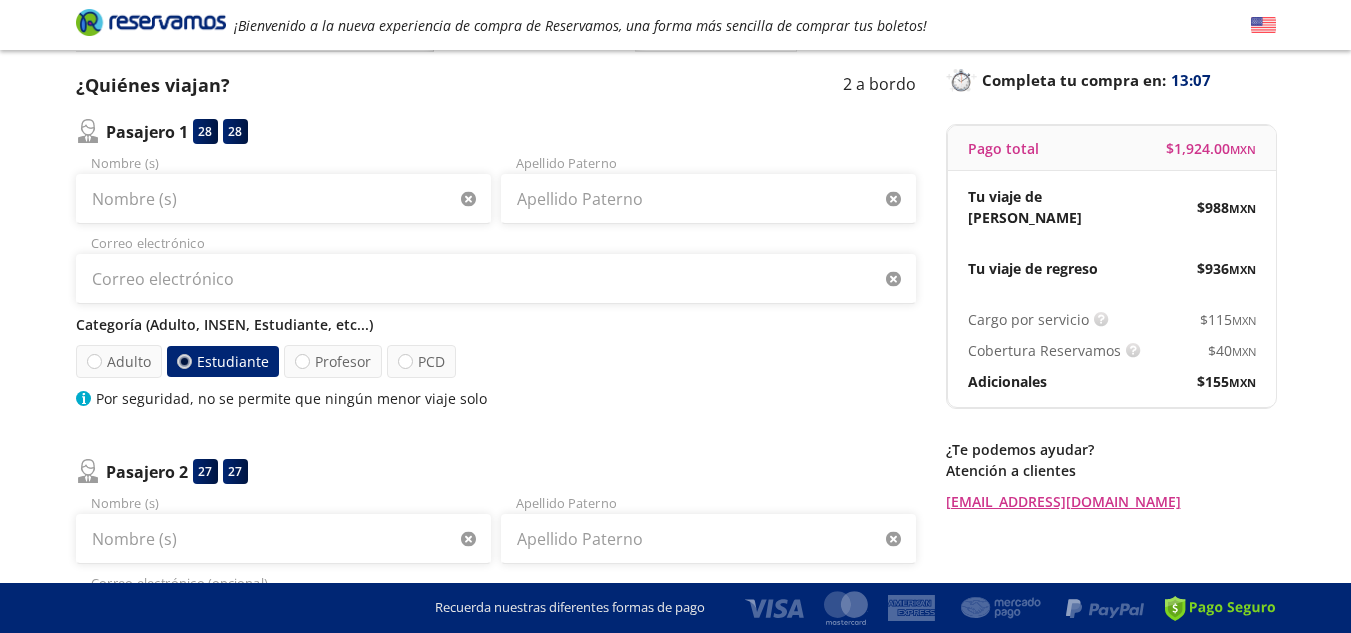 scroll, scrollTop: 22, scrollLeft: 0, axis: vertical 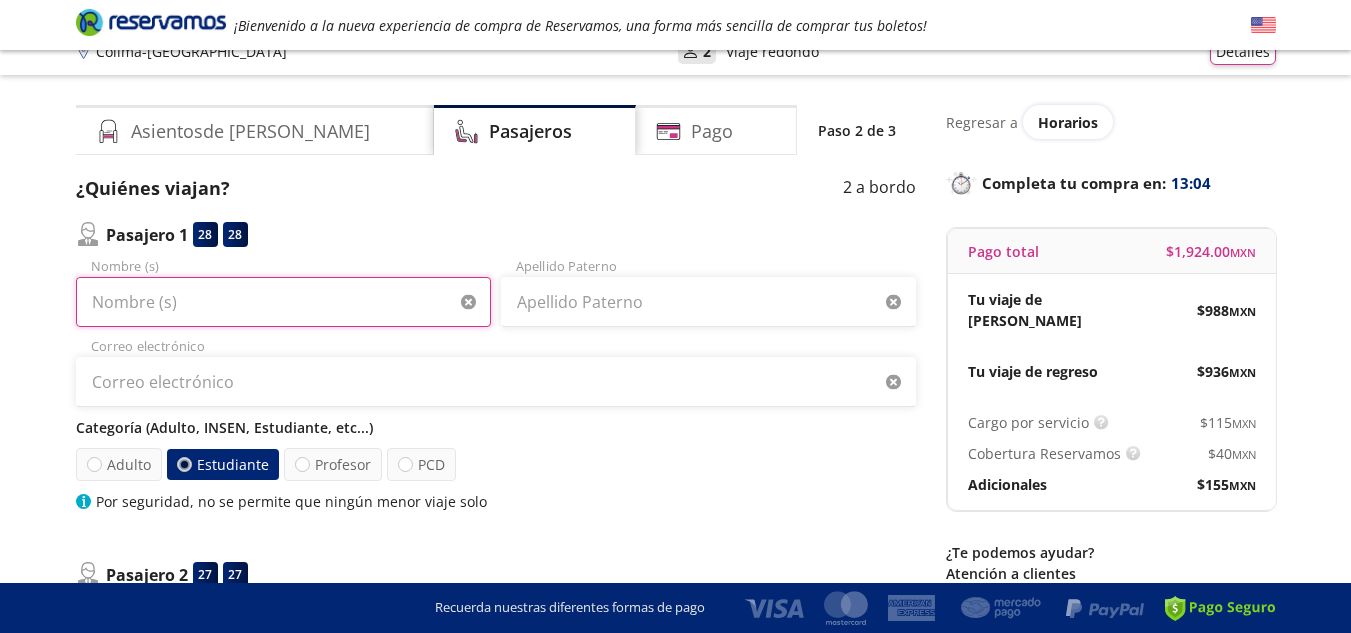 click on "Nombre (s)" at bounding box center (283, 302) 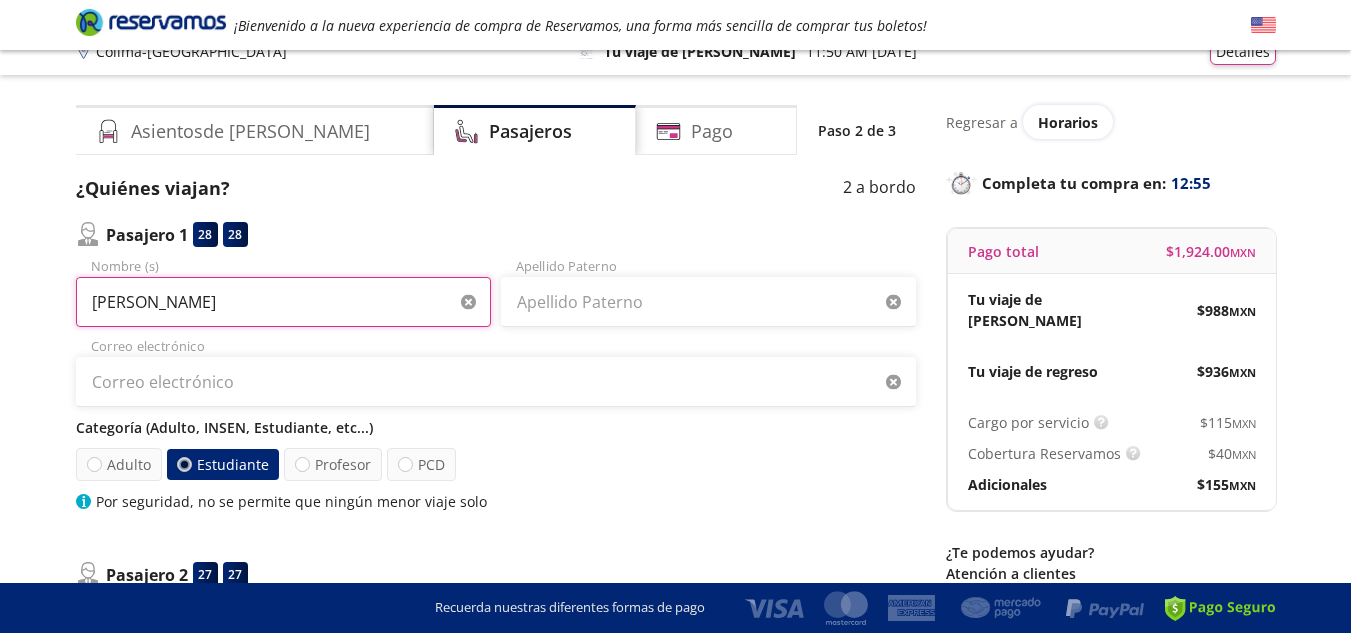 type on "[PERSON_NAME]" 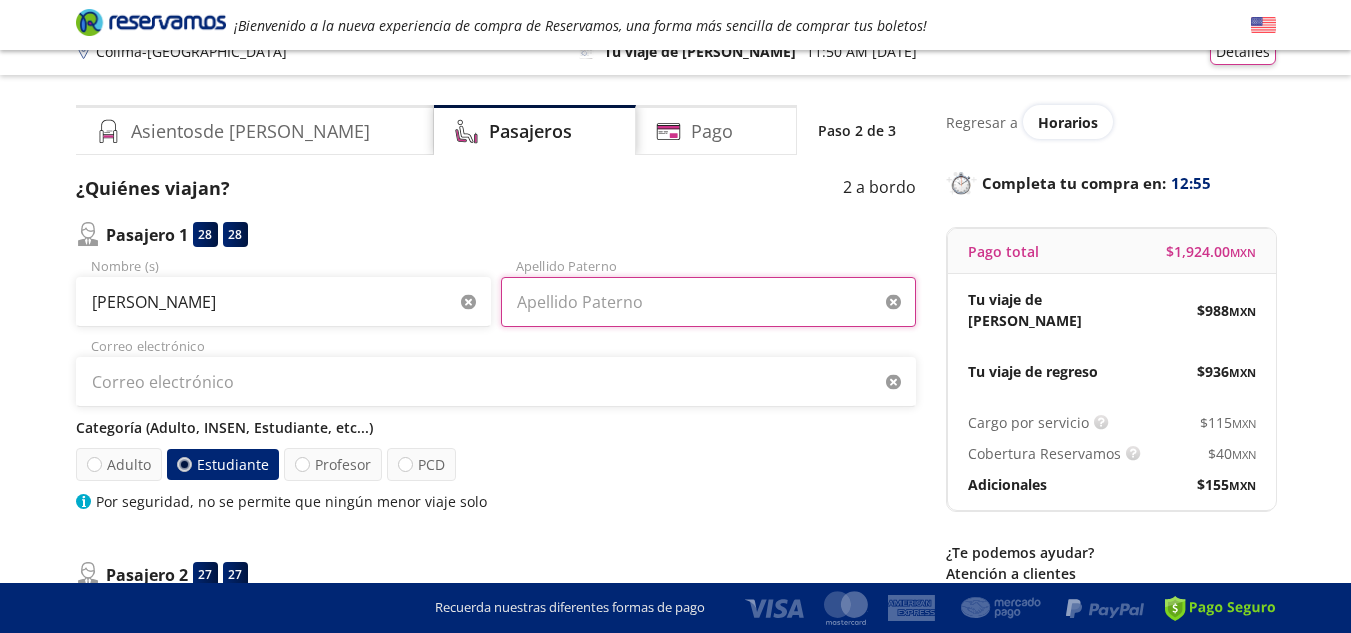 click on "Apellido Paterno" at bounding box center (708, 302) 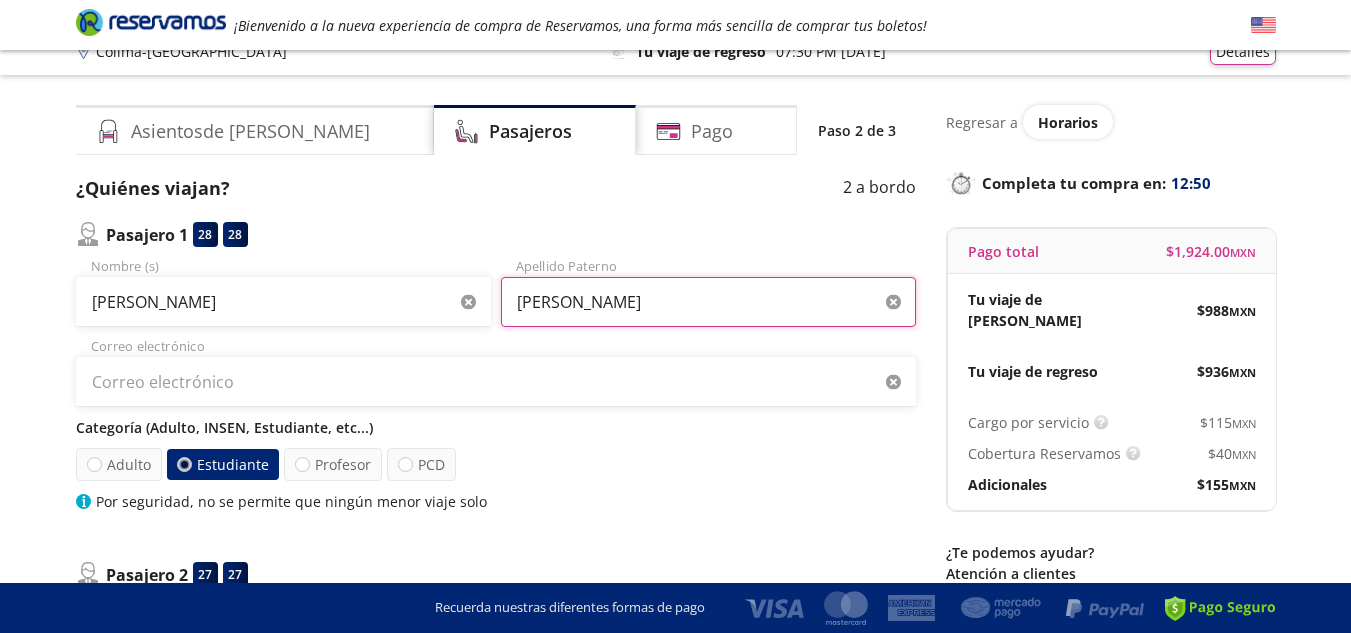 type on "[PERSON_NAME]" 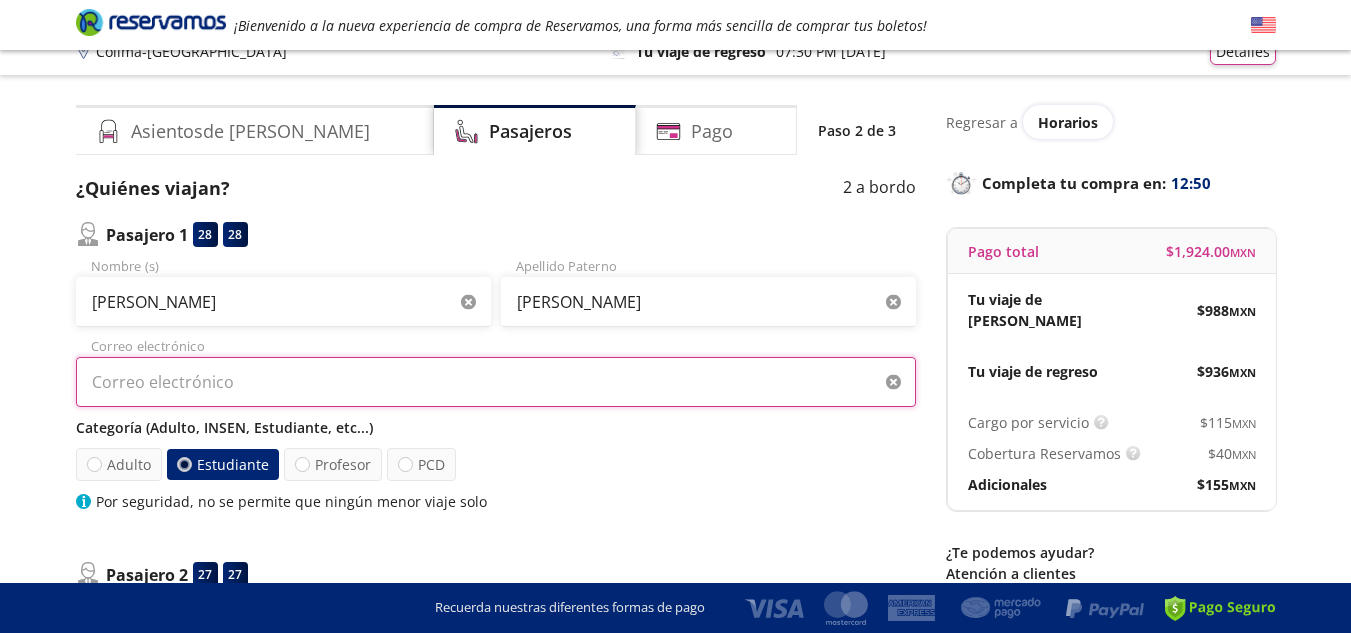 click on "Correo electrónico" at bounding box center (496, 382) 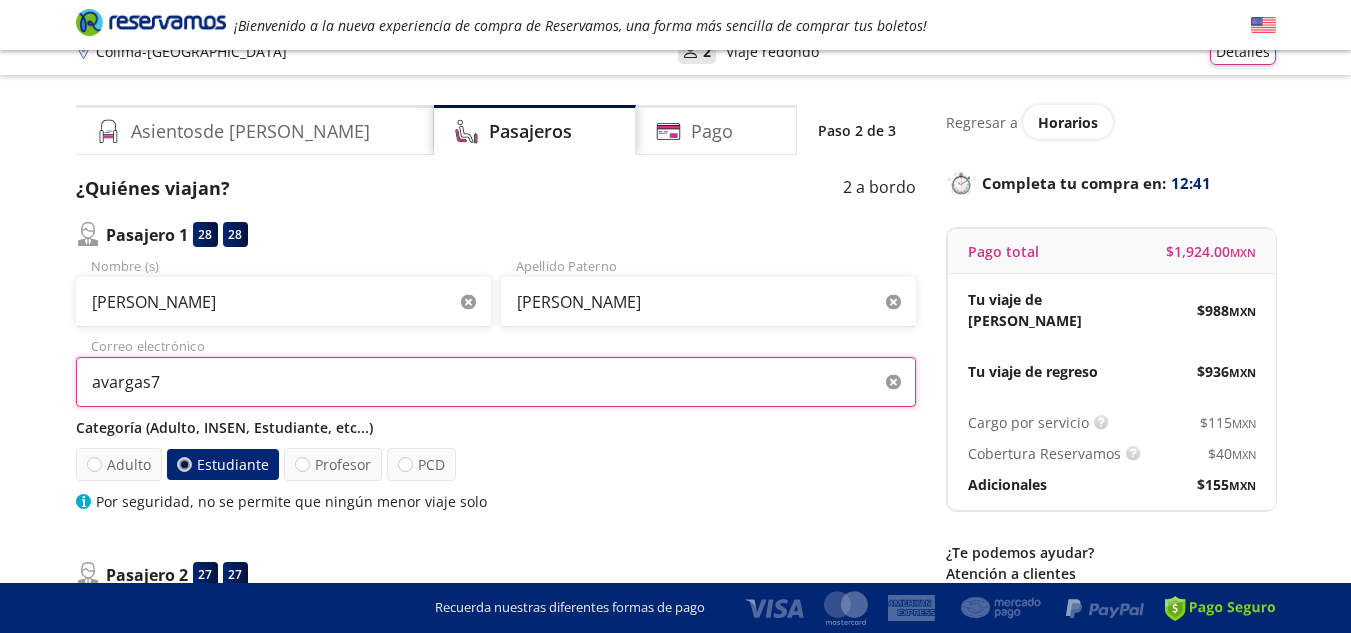 paste on "@" 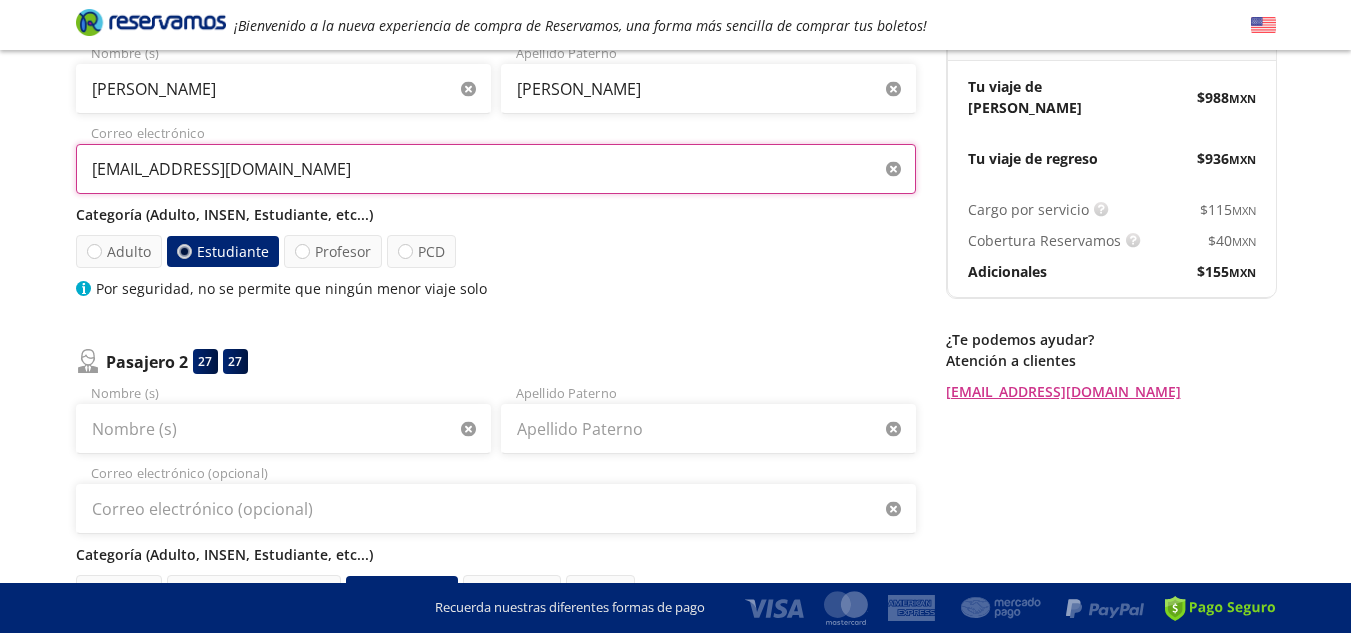 scroll, scrollTop: 241, scrollLeft: 0, axis: vertical 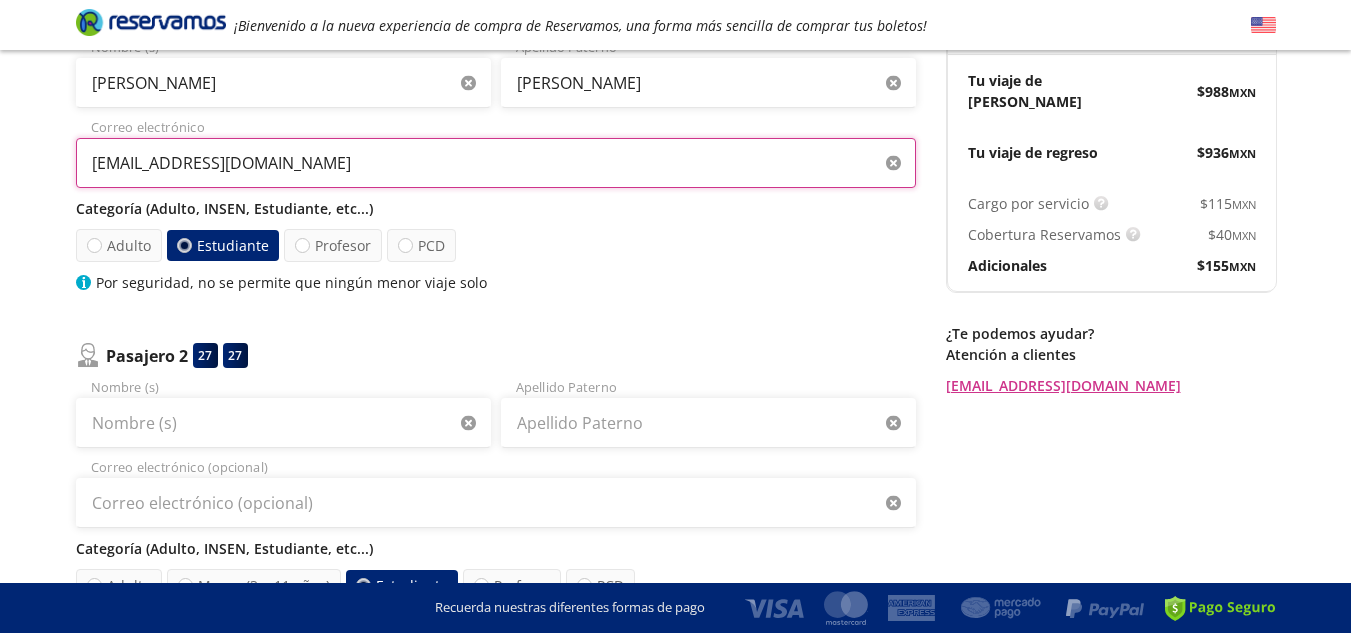 type on "[EMAIL_ADDRESS][DOMAIN_NAME]" 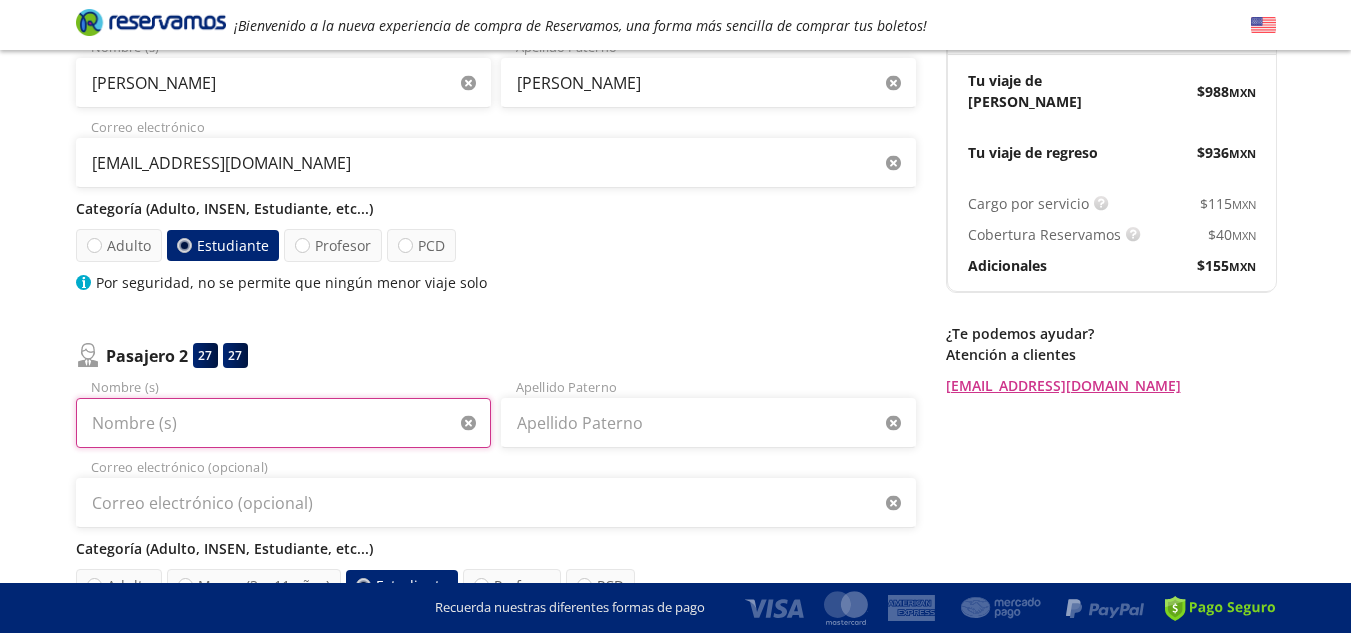click on "Nombre (s)" at bounding box center [283, 423] 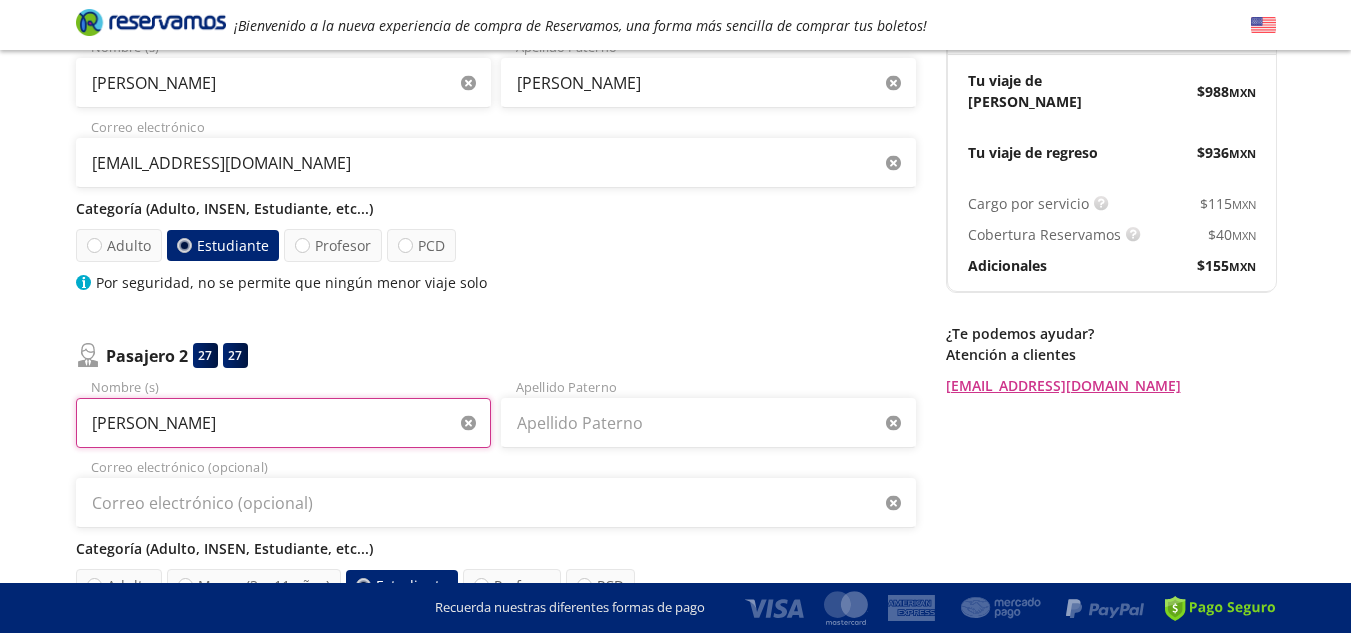 type on "[PERSON_NAME]" 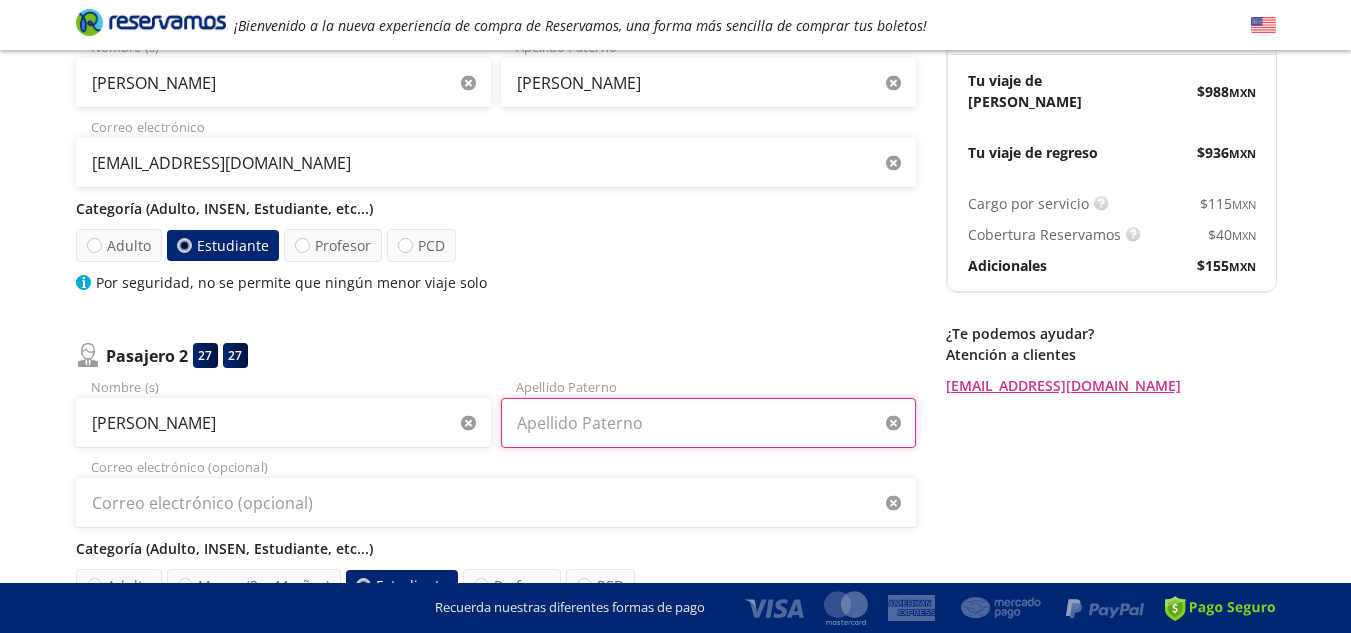 click on "Apellido Paterno" at bounding box center (708, 423) 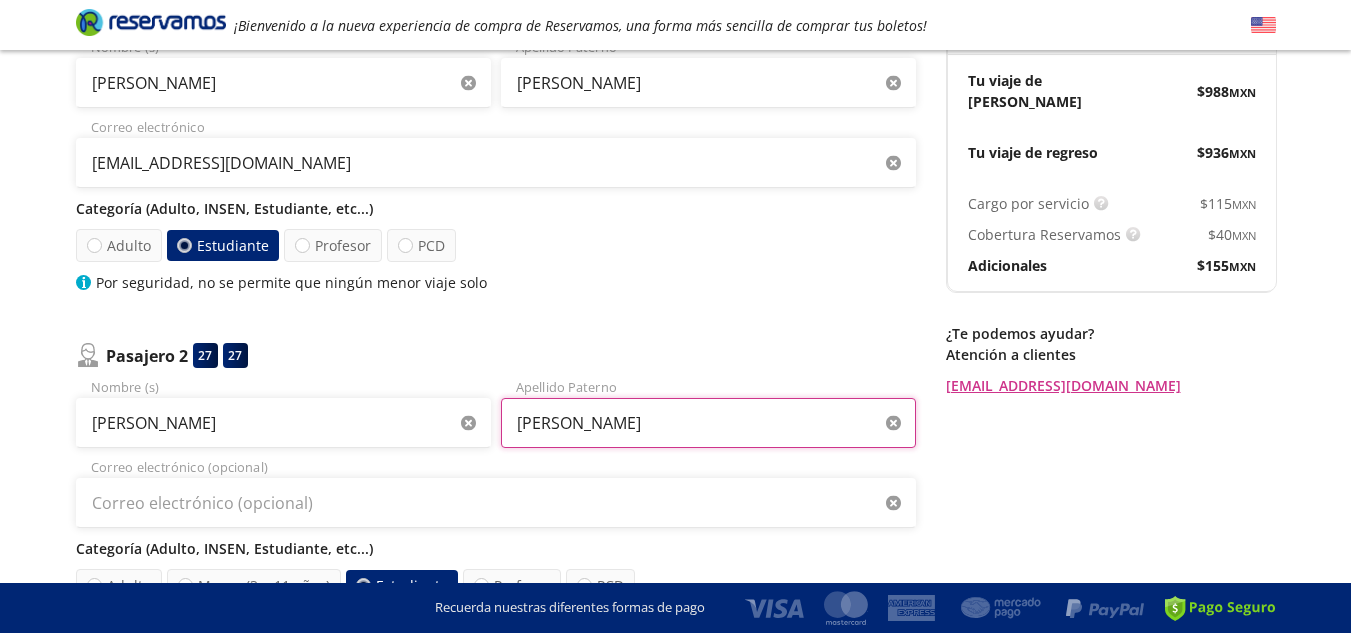 type on "[PERSON_NAME]" 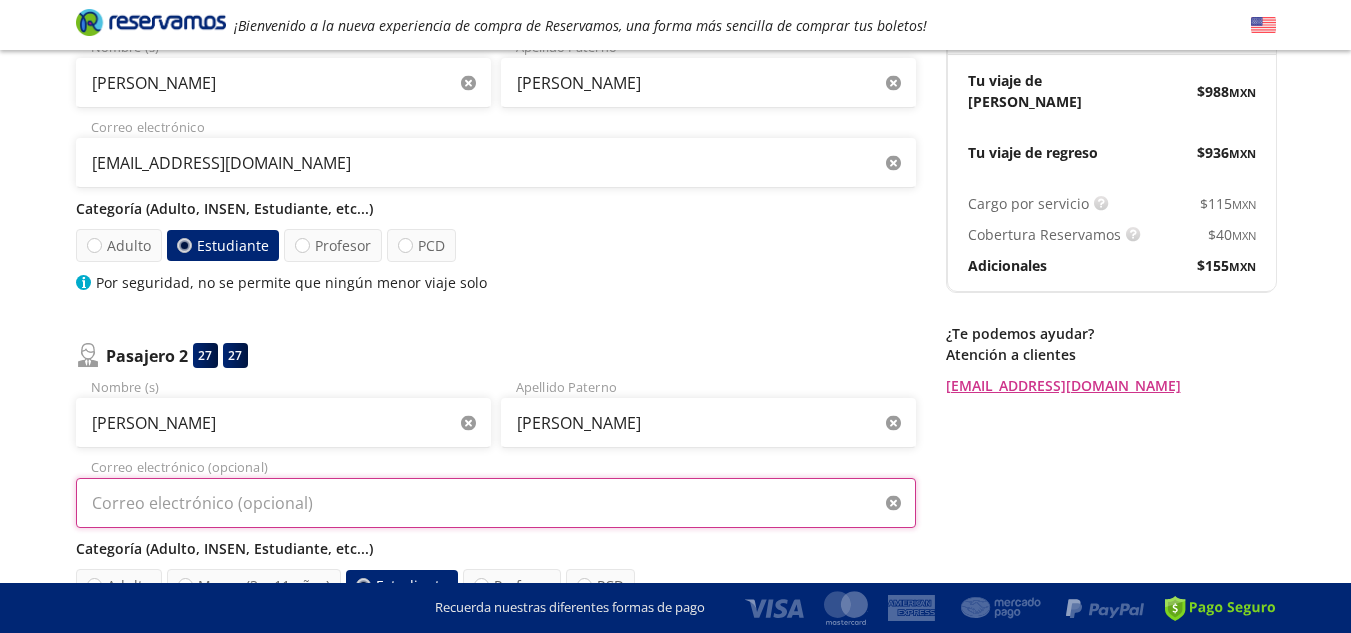 click on "Correo electrónico (opcional)" at bounding box center [496, 503] 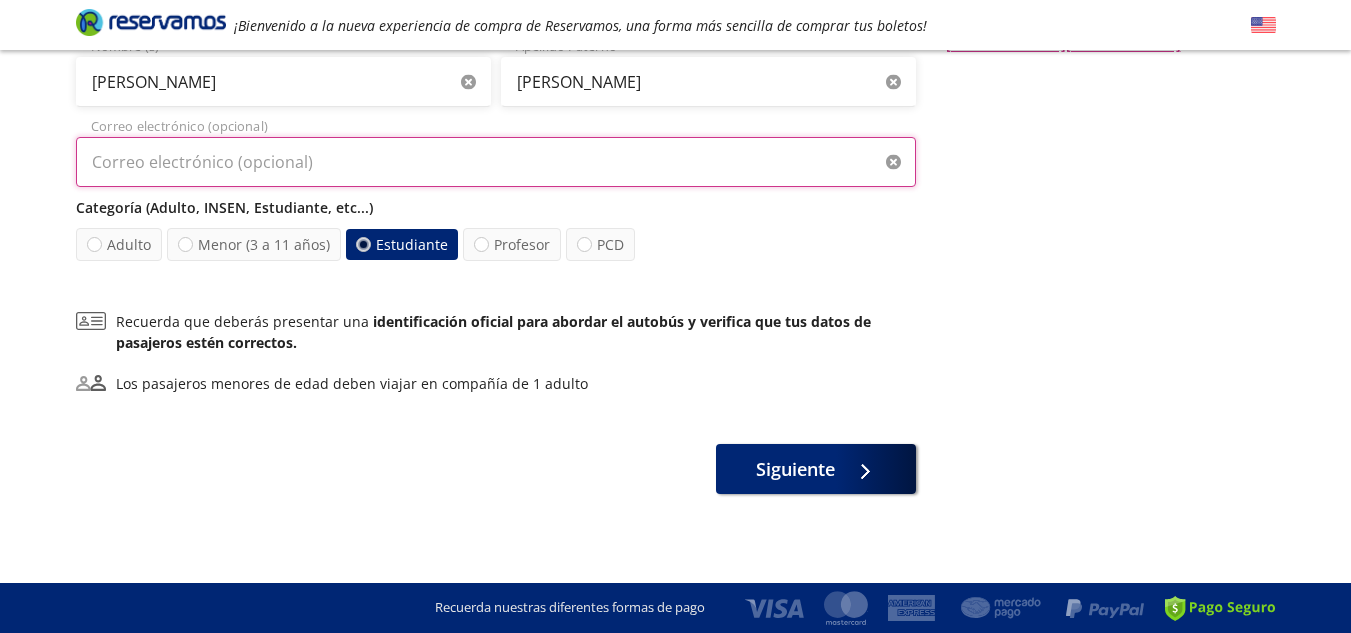 scroll, scrollTop: 584, scrollLeft: 0, axis: vertical 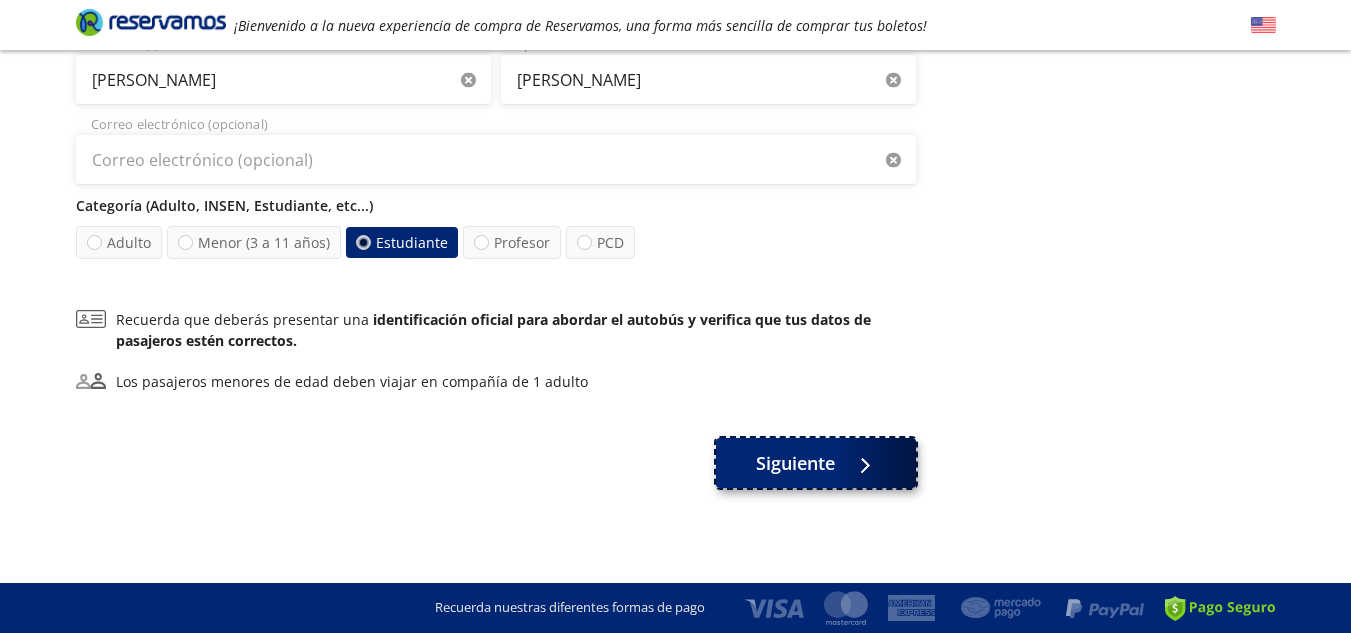 click on "Siguiente" at bounding box center (816, 463) 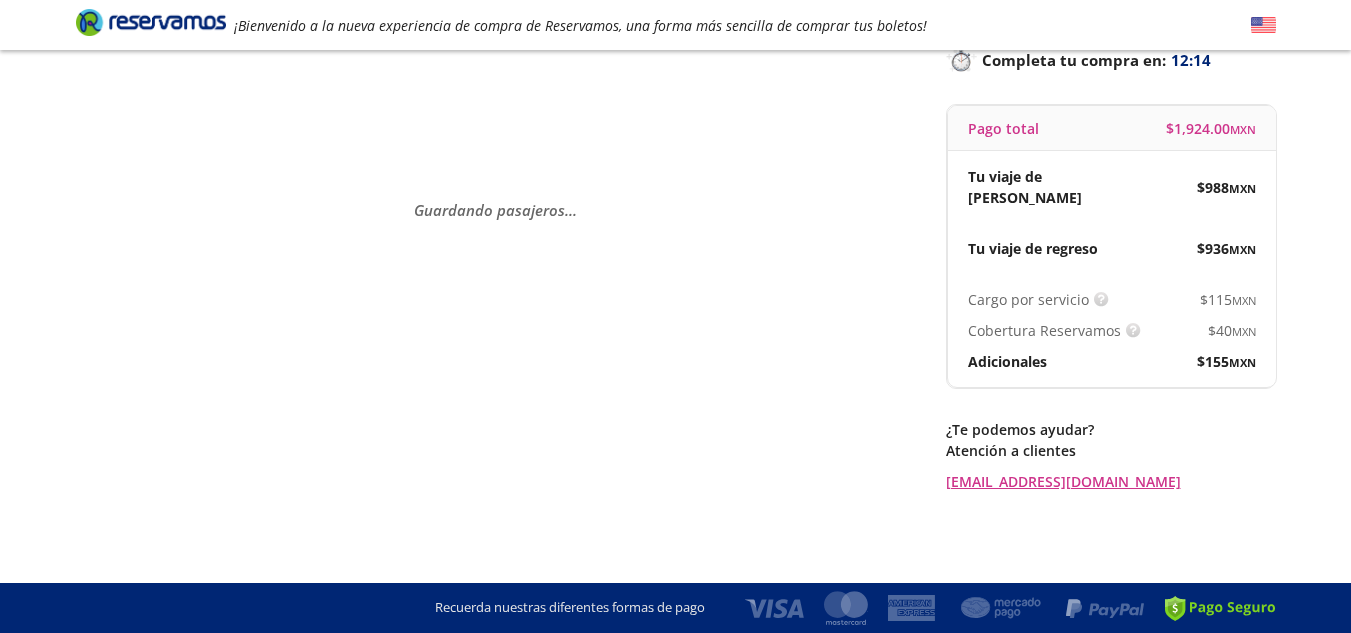 scroll, scrollTop: 0, scrollLeft: 0, axis: both 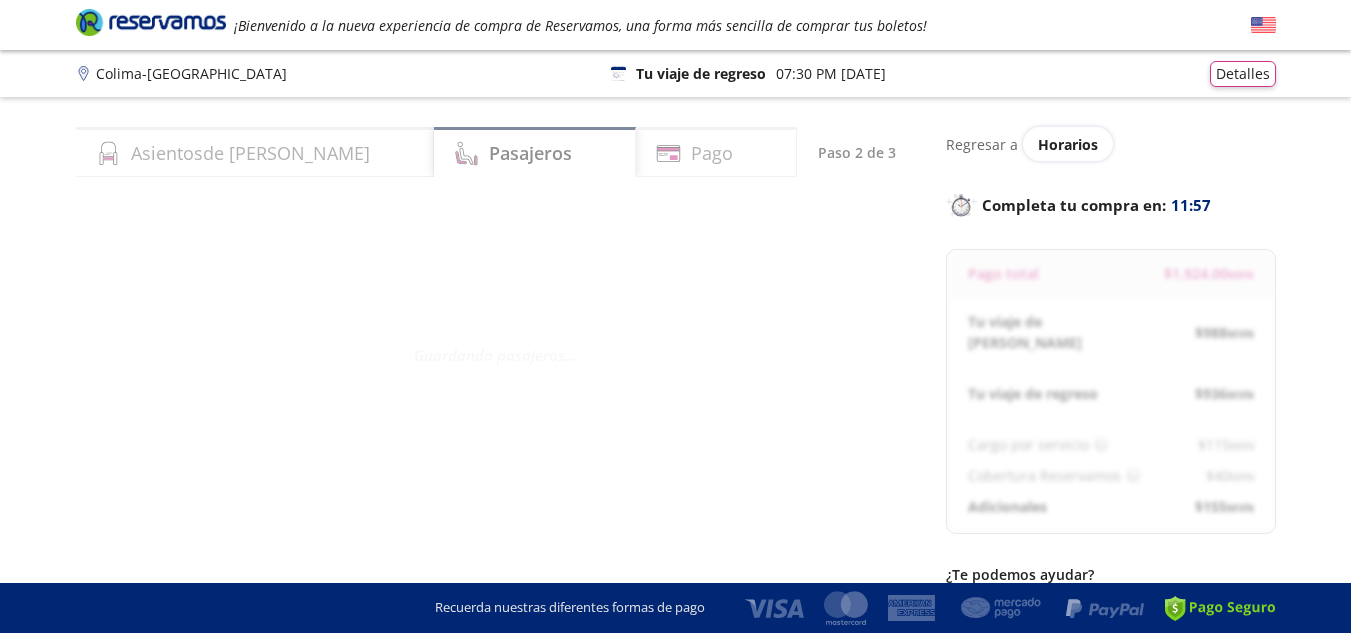 select on "MX" 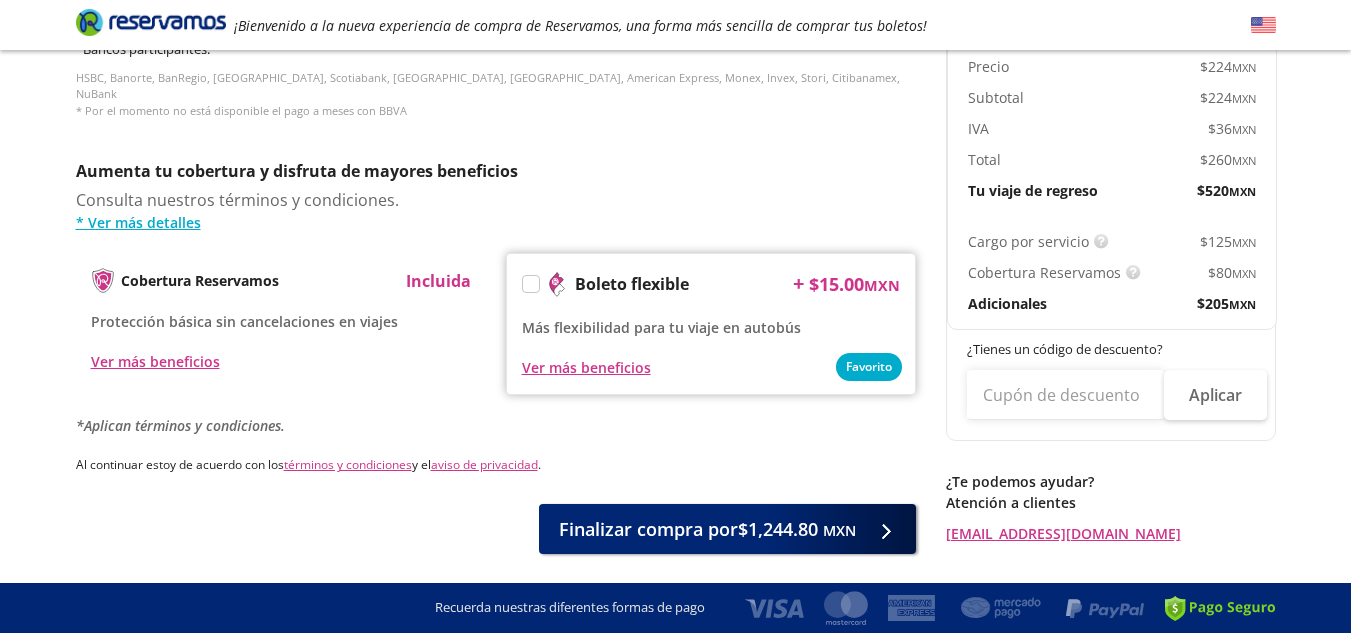 scroll, scrollTop: 937, scrollLeft: 0, axis: vertical 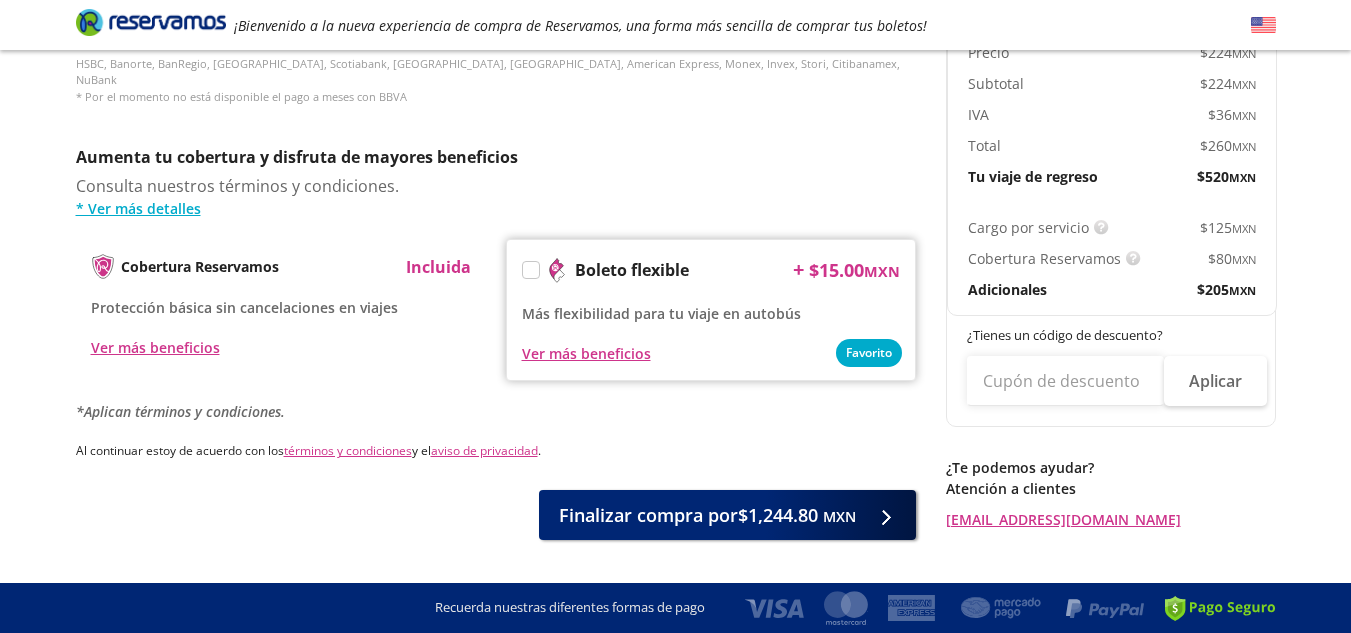 click at bounding box center (531, 270) 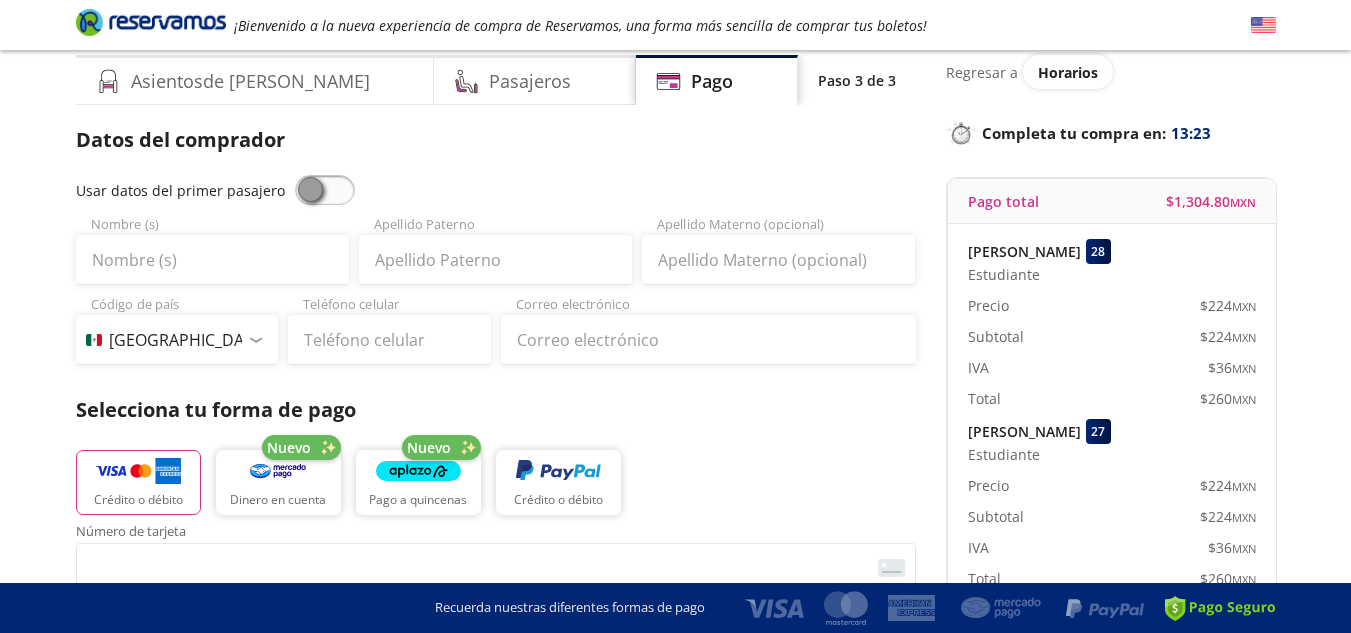 scroll, scrollTop: 59, scrollLeft: 0, axis: vertical 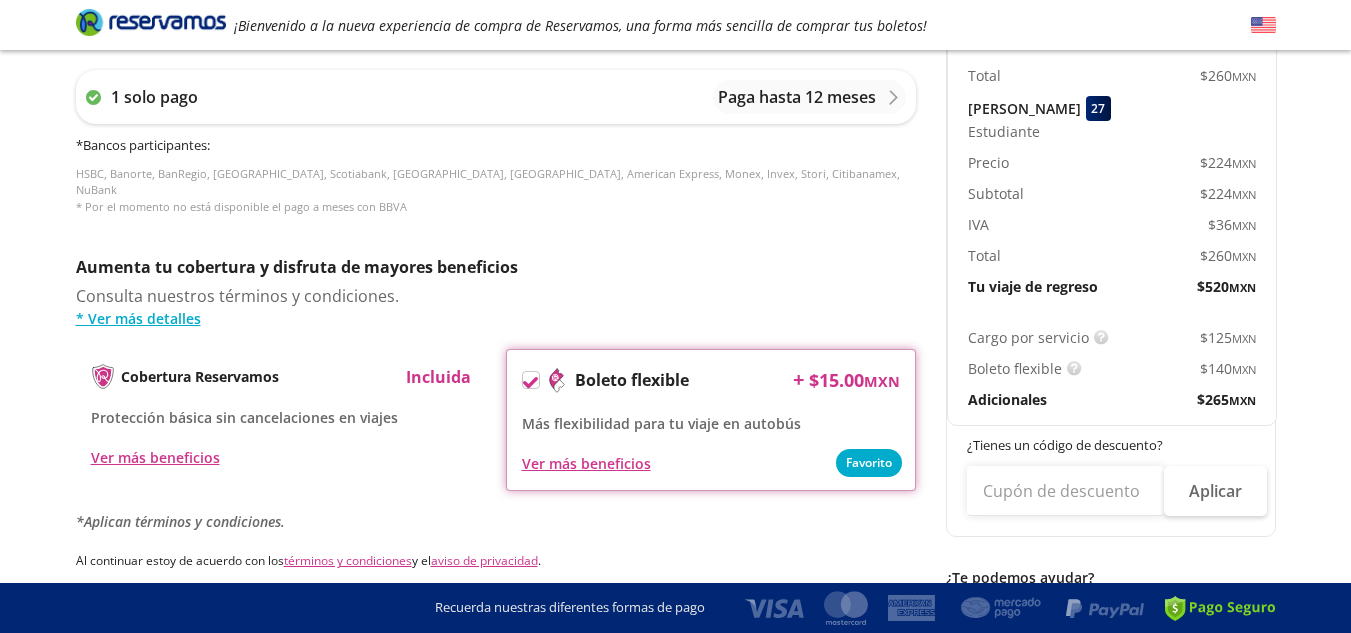 click 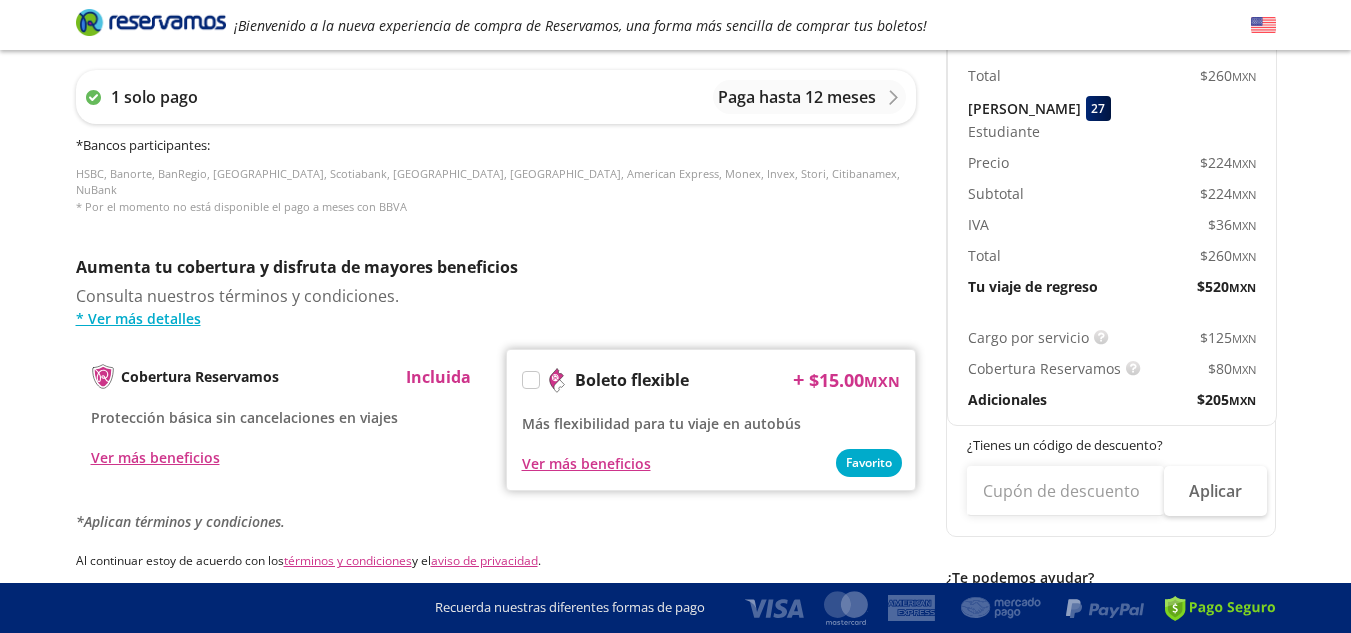click at bounding box center [531, 380] 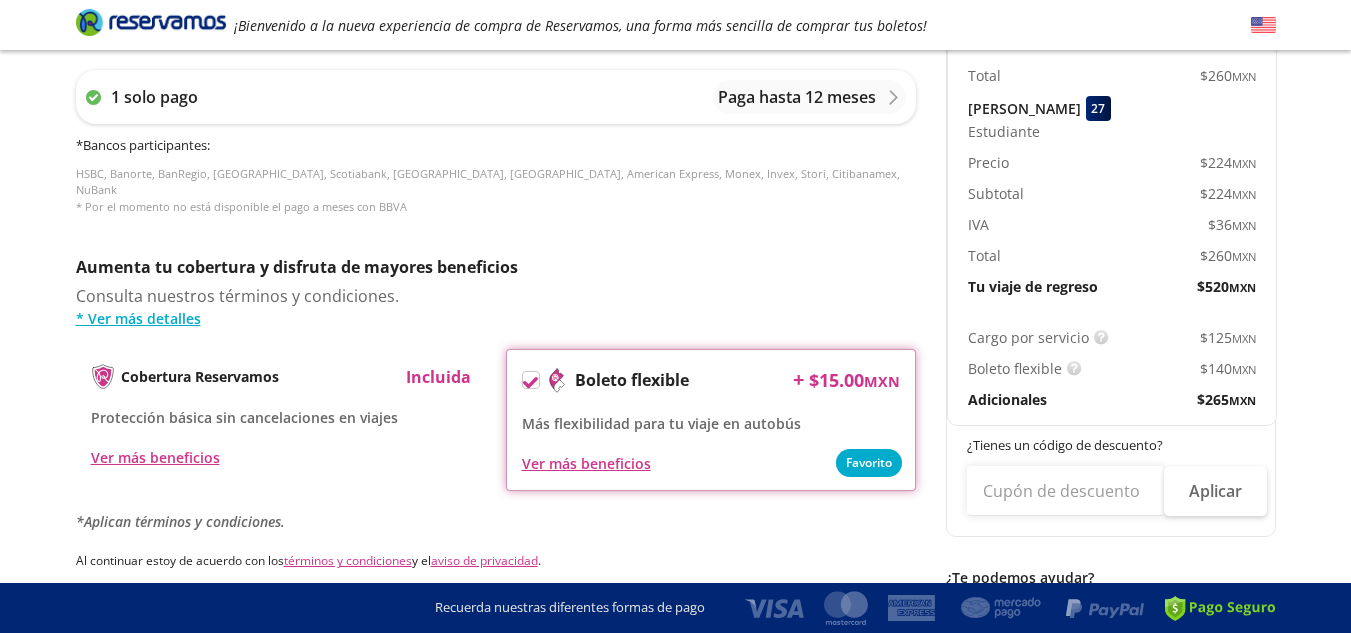 click 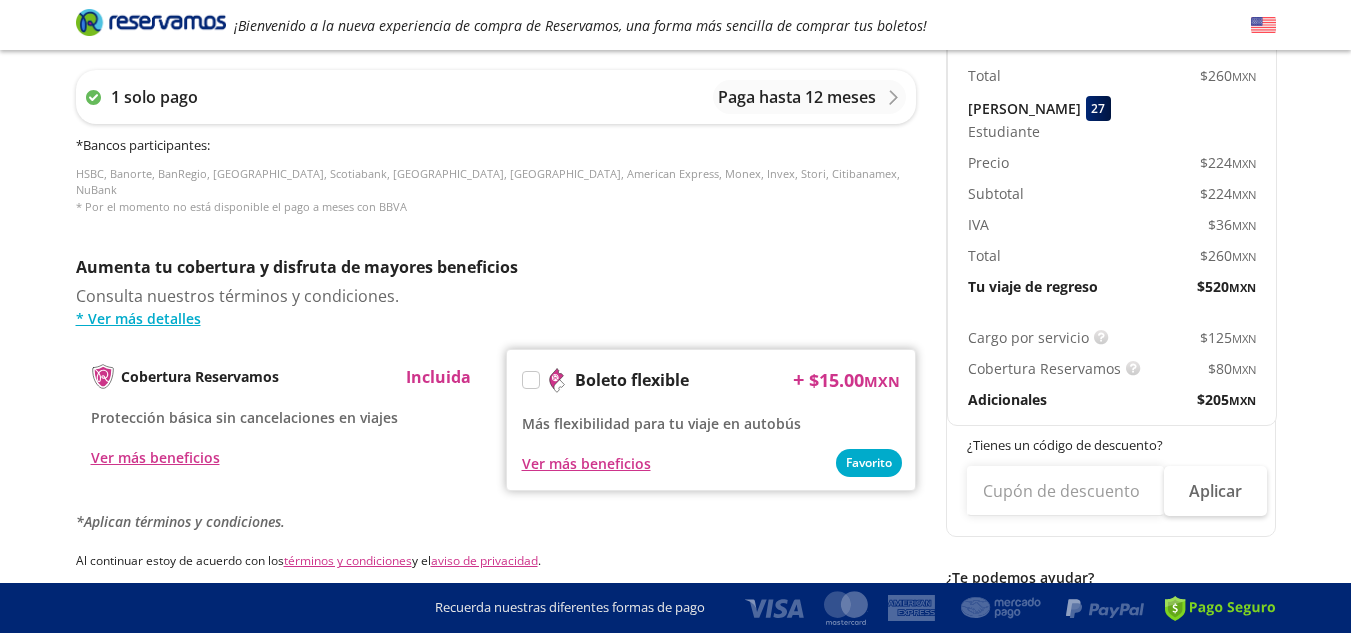 click at bounding box center (531, 380) 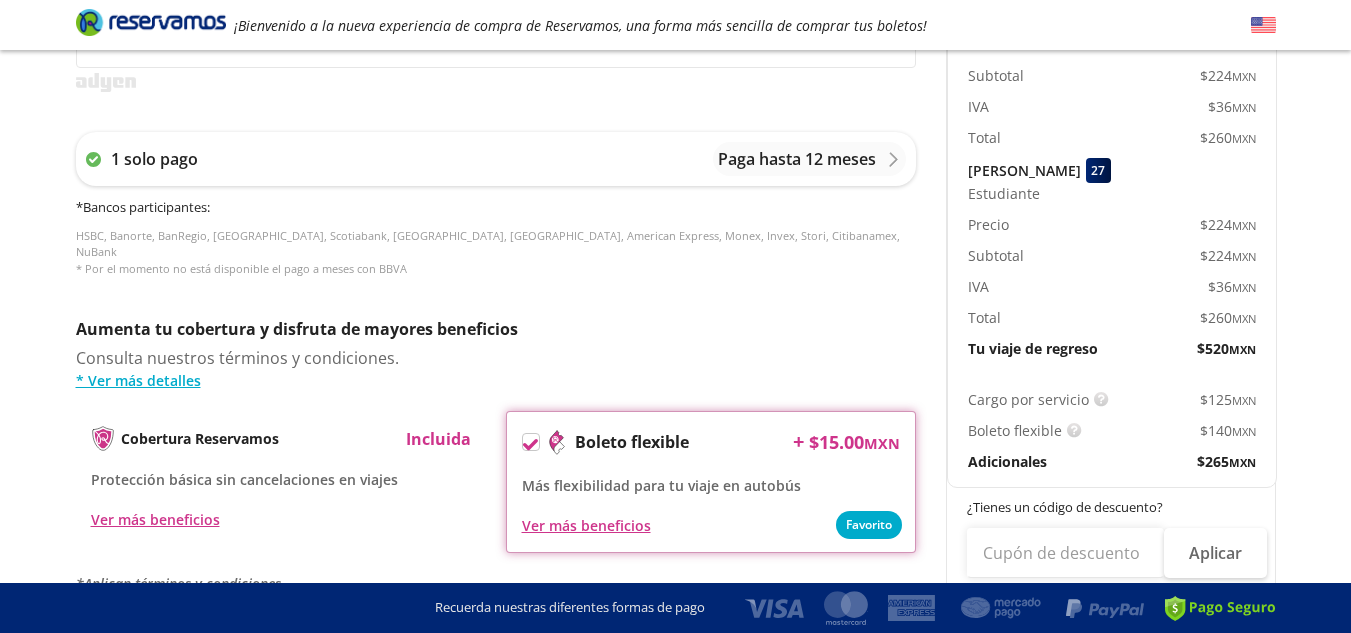 scroll, scrollTop: 776, scrollLeft: 0, axis: vertical 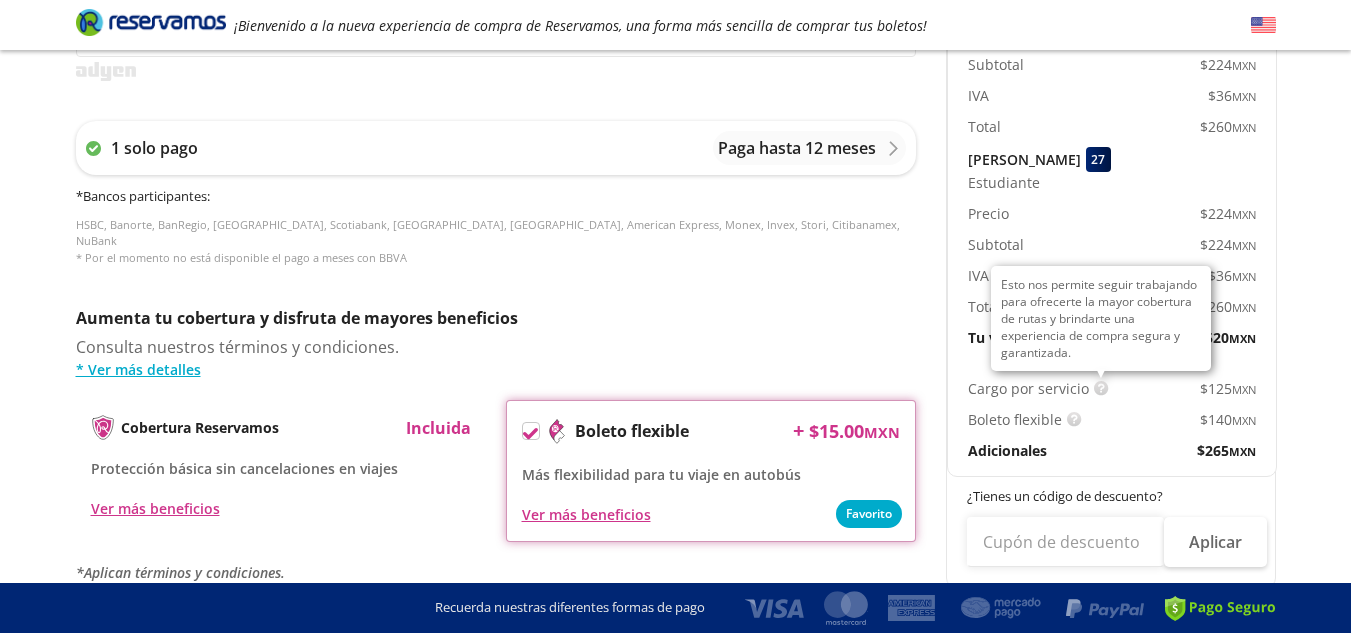 click at bounding box center [1101, 388] 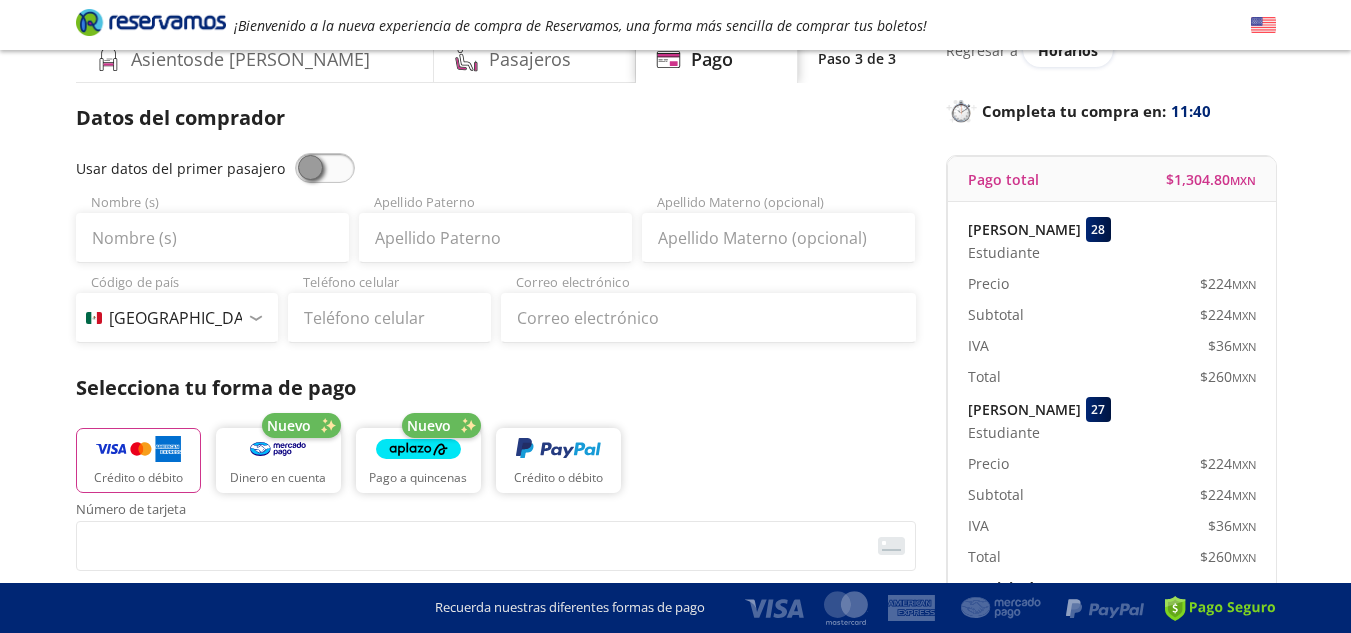 scroll, scrollTop: 0, scrollLeft: 0, axis: both 